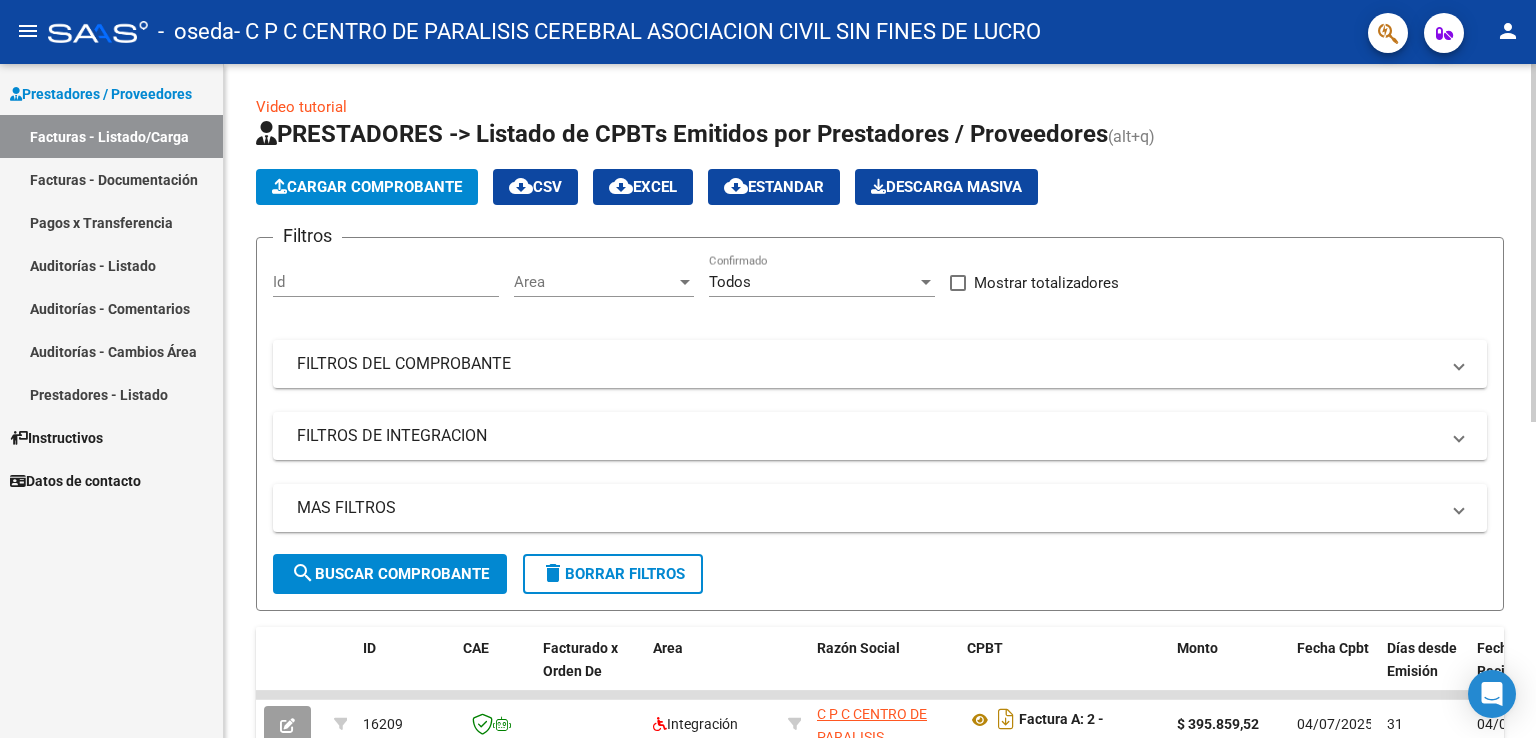 scroll, scrollTop: 0, scrollLeft: 0, axis: both 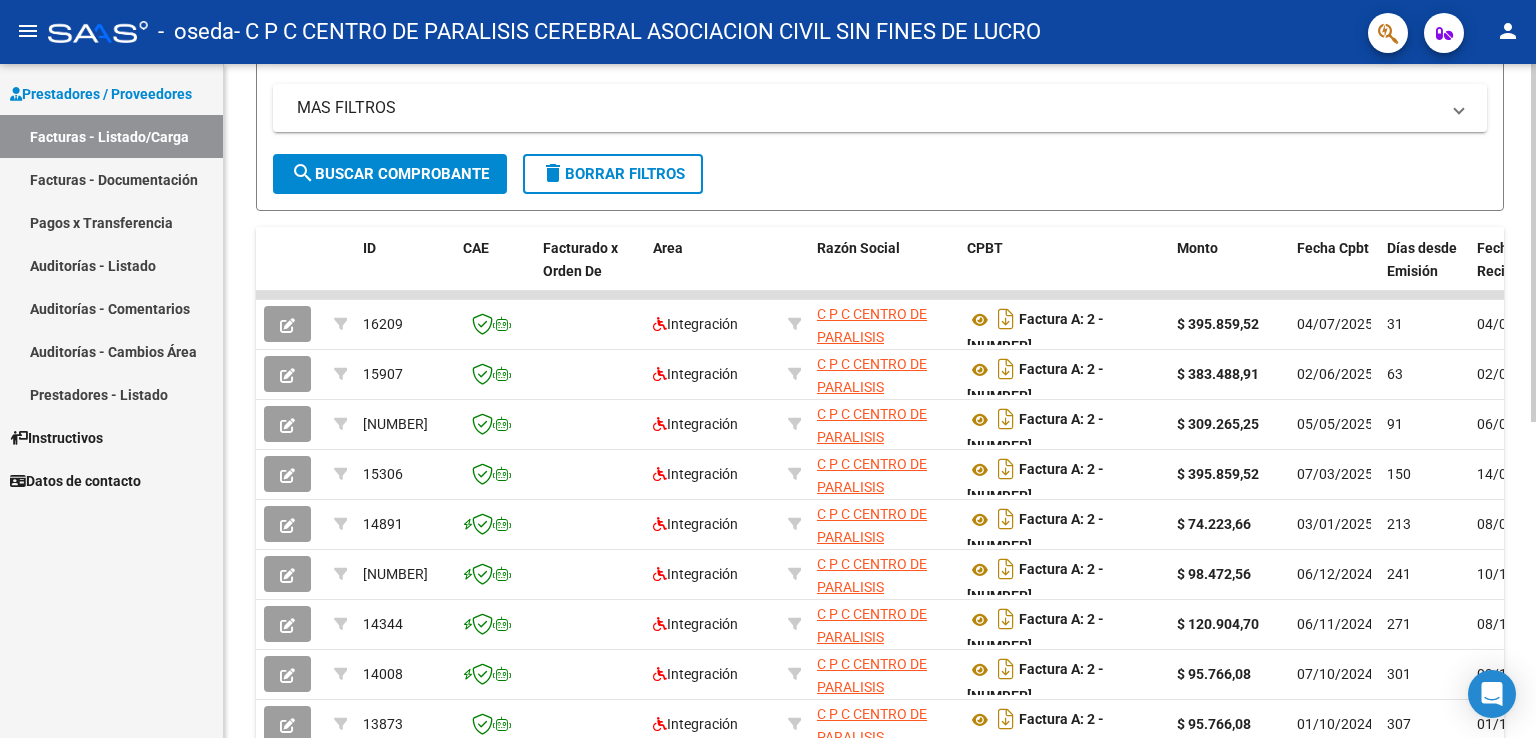 click on "search  Buscar Comprobante" 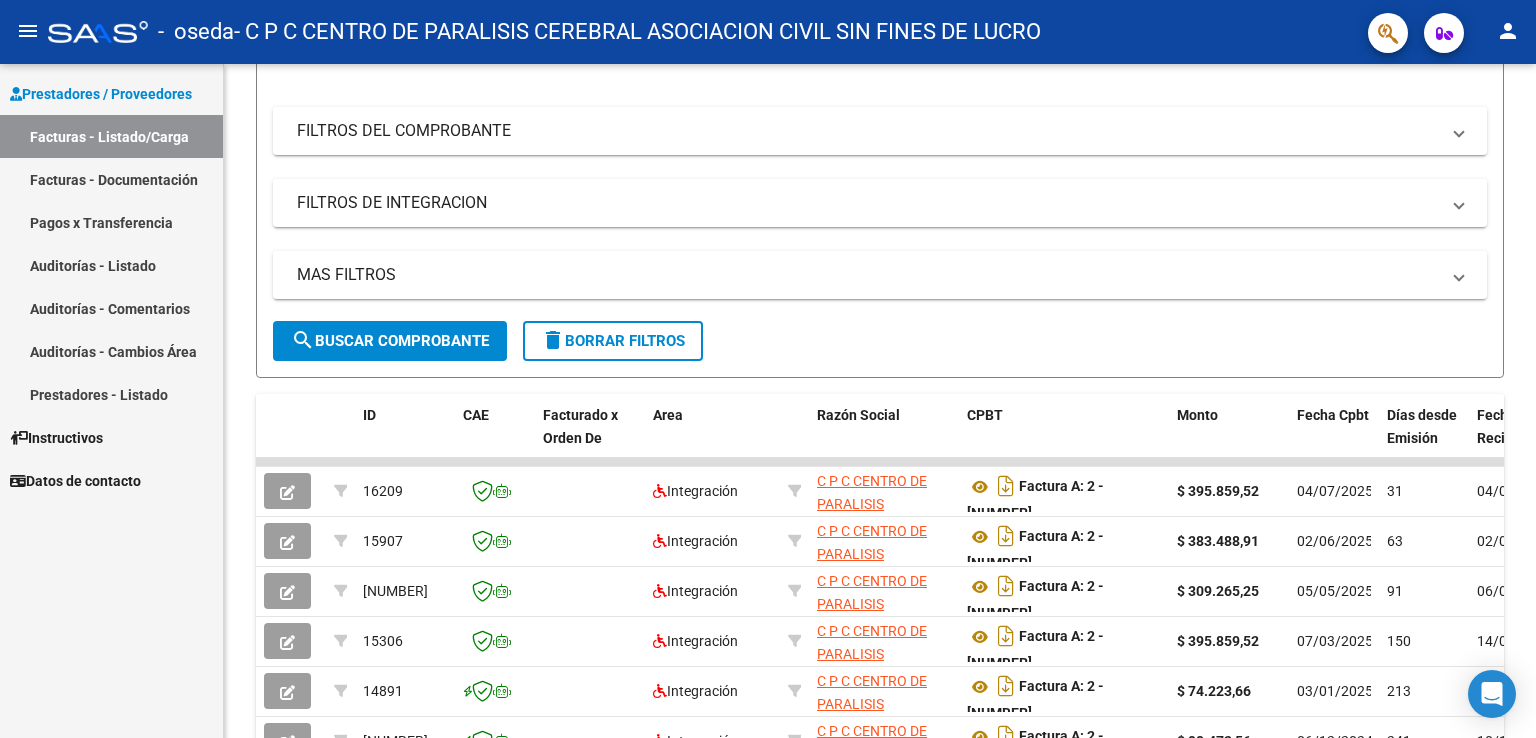 scroll, scrollTop: 0, scrollLeft: 0, axis: both 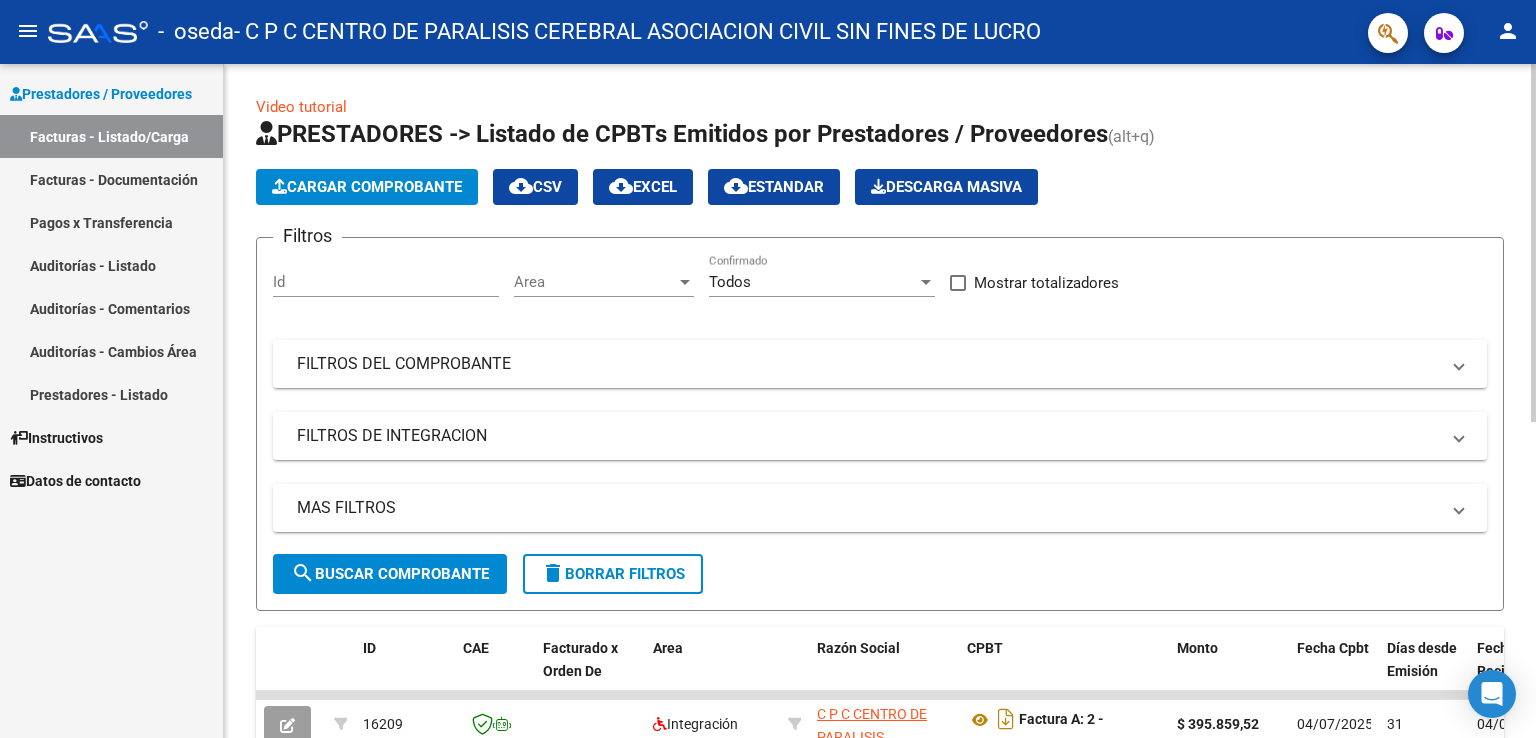 click on "Cargar Comprobante" 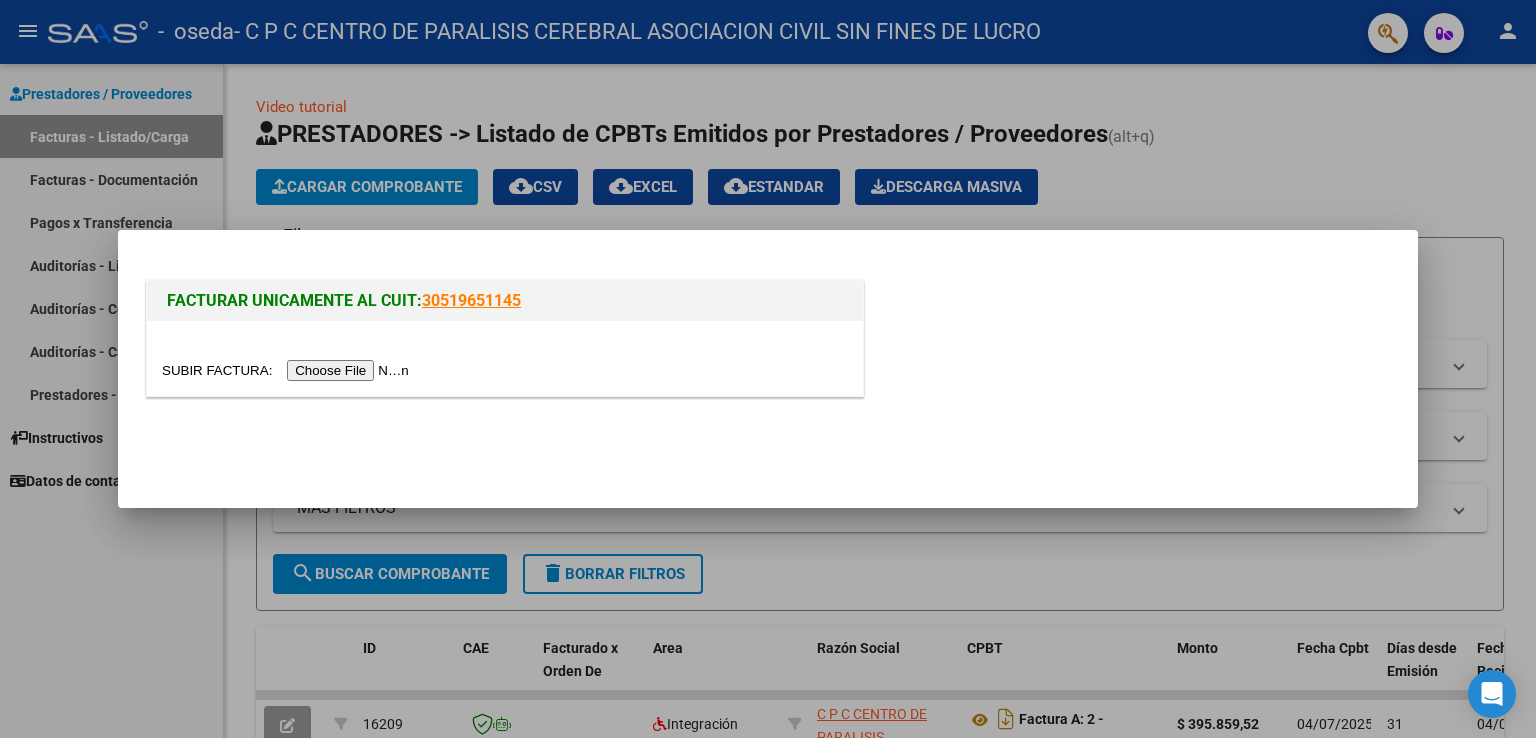 click at bounding box center (288, 370) 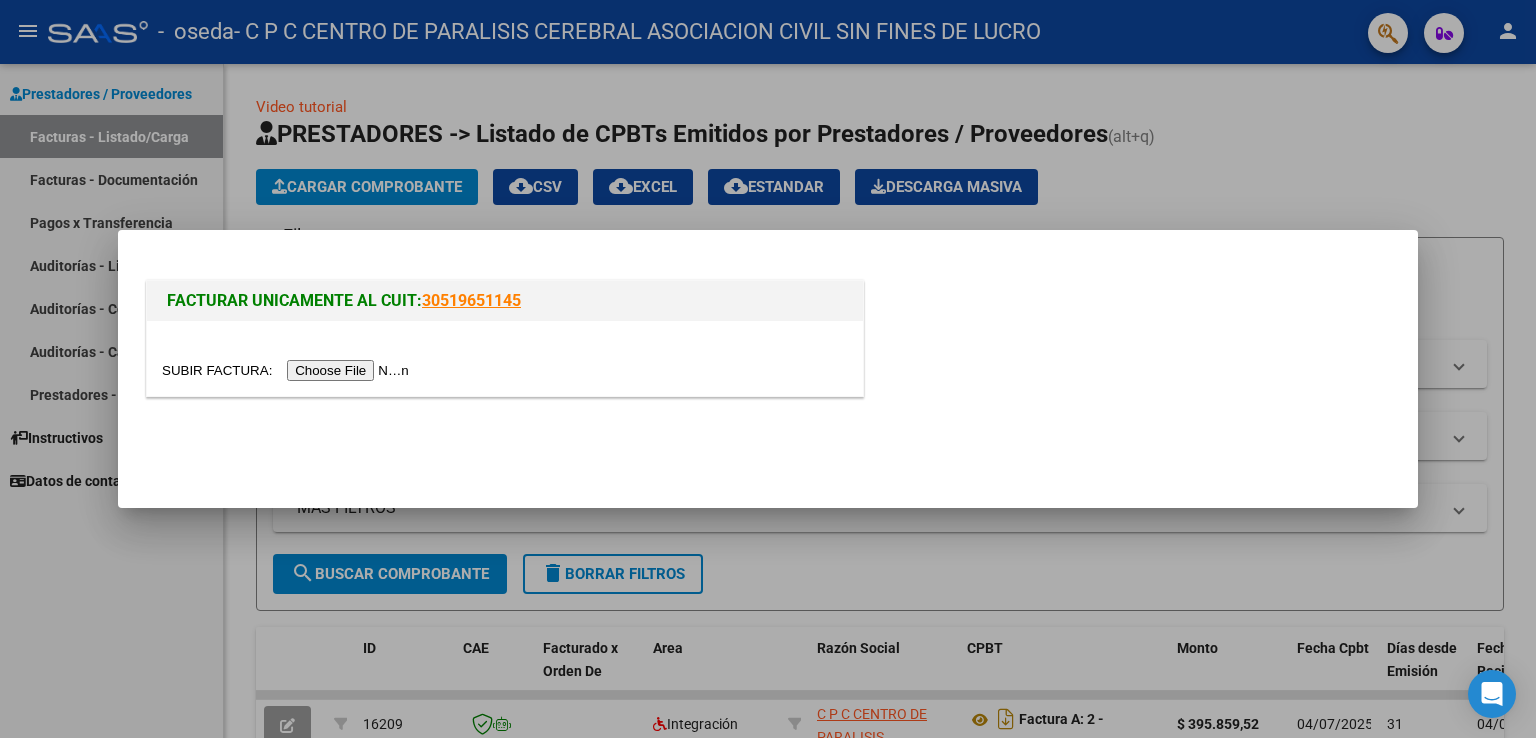 click at bounding box center [768, 369] 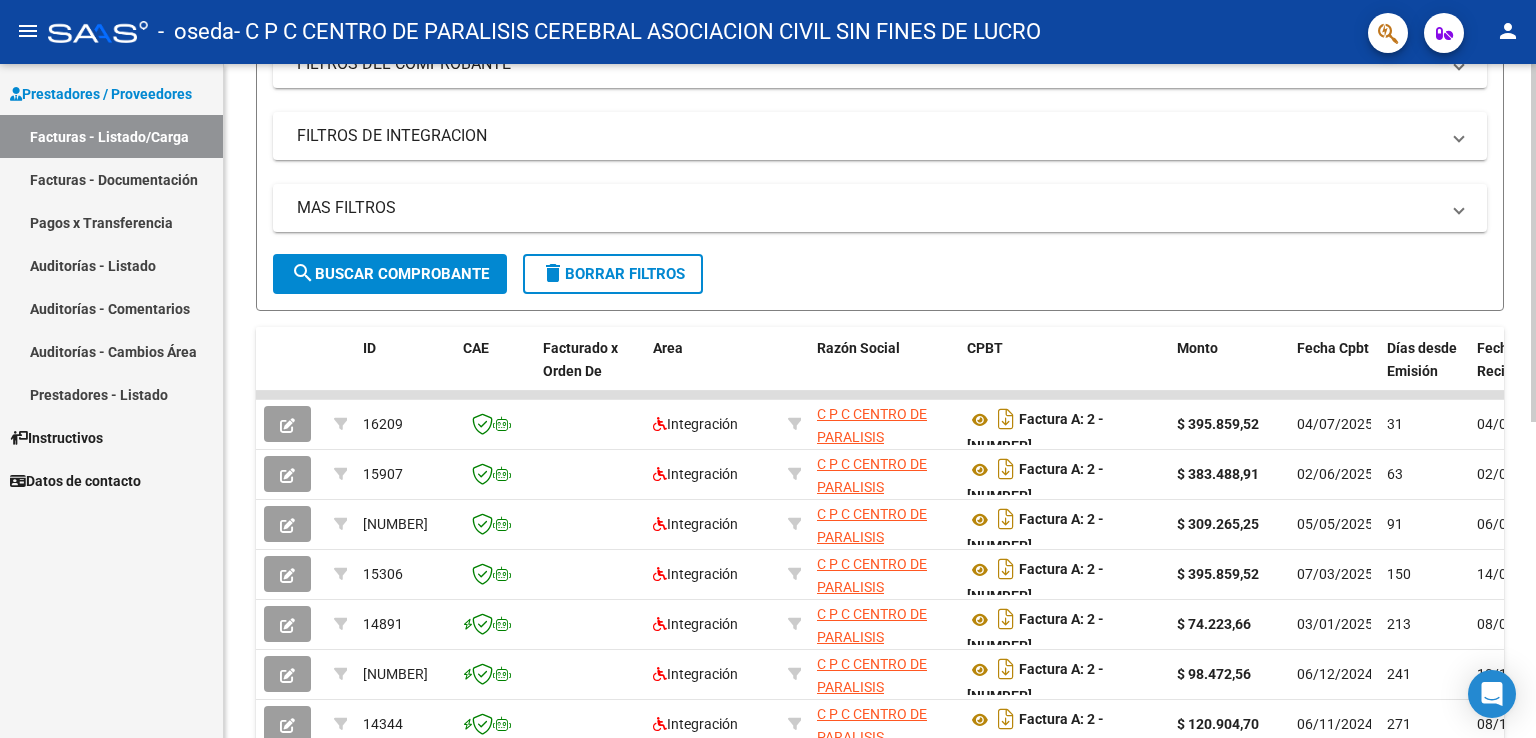 scroll, scrollTop: 0, scrollLeft: 0, axis: both 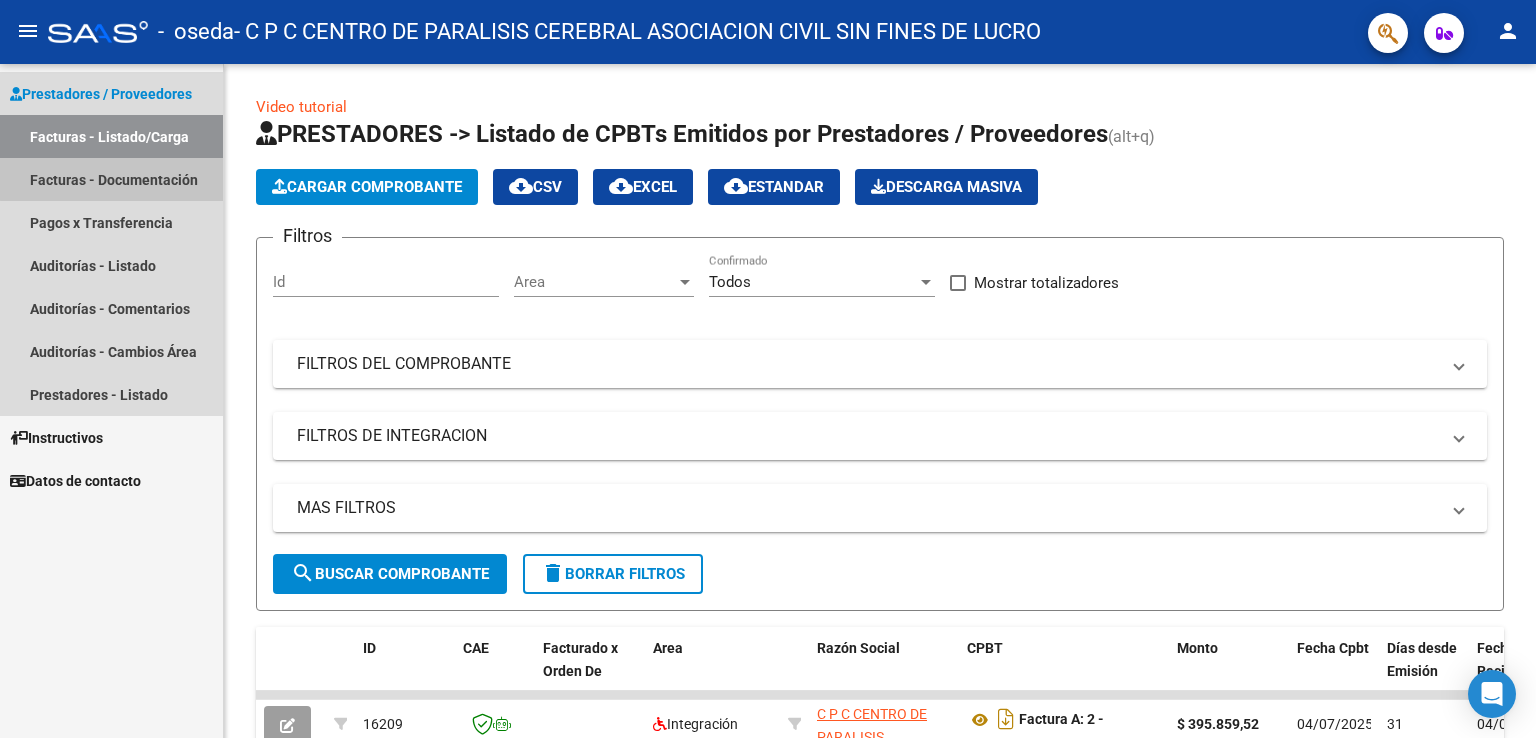 click on "Facturas - Documentación" at bounding box center (111, 179) 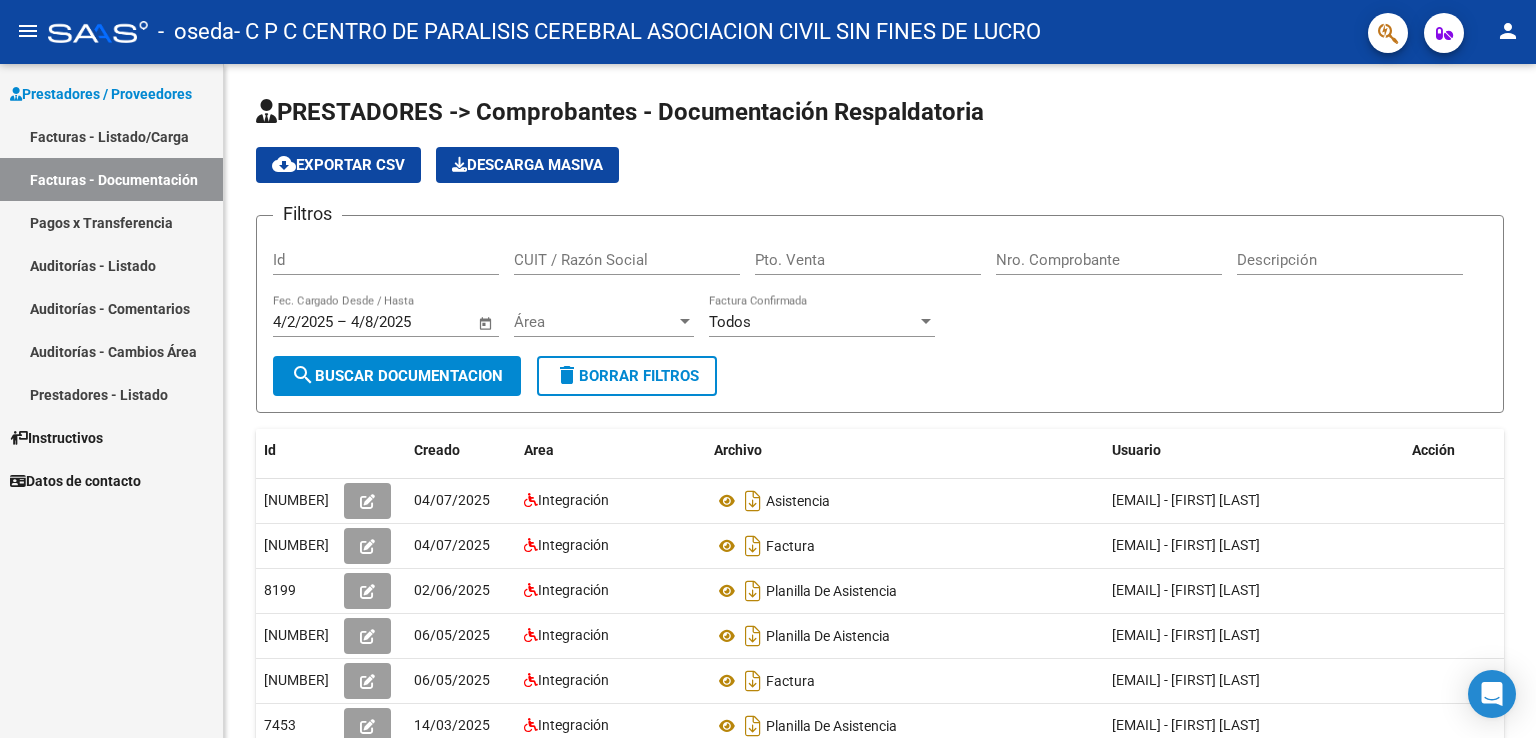 click on "Facturas - Listado/Carga" at bounding box center (111, 136) 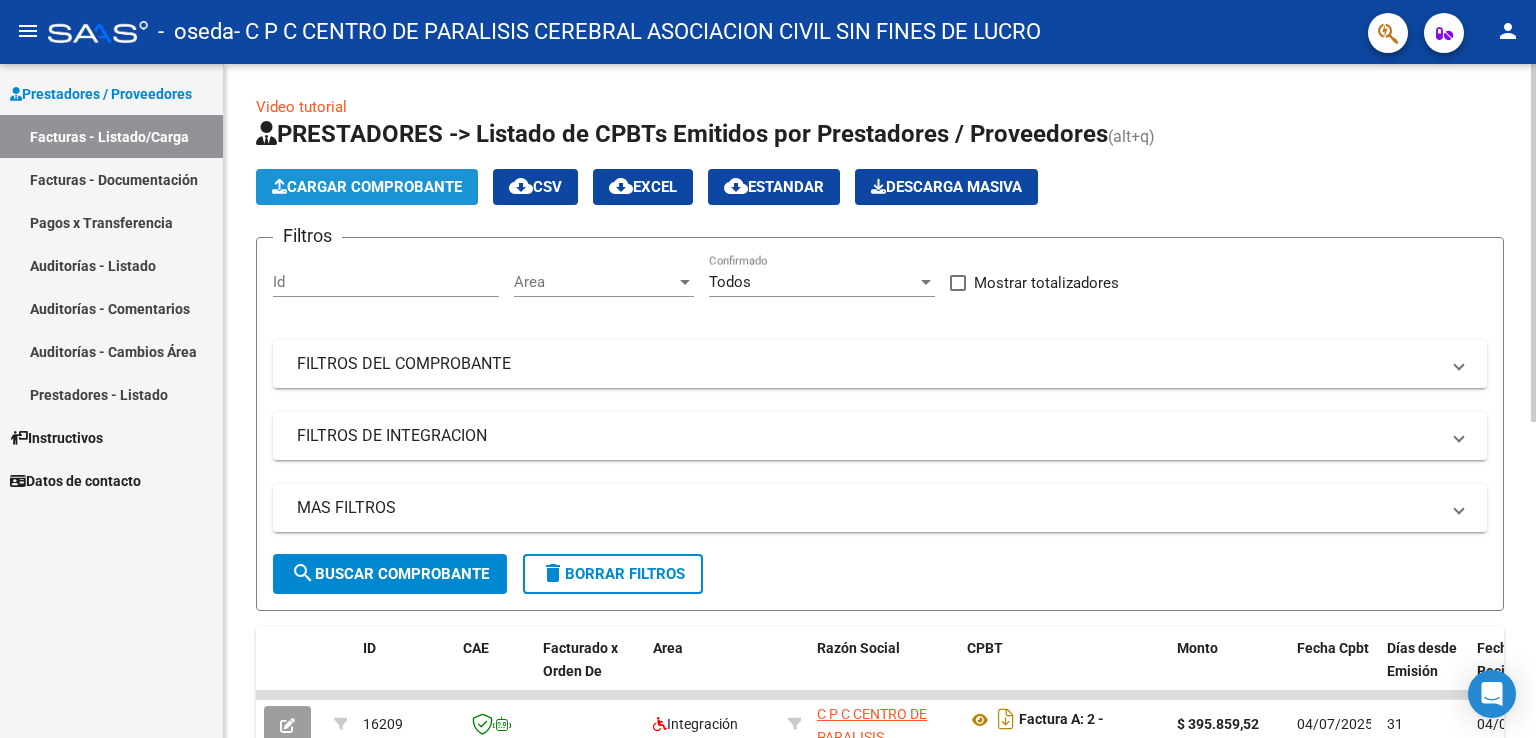 click on "Cargar Comprobante" 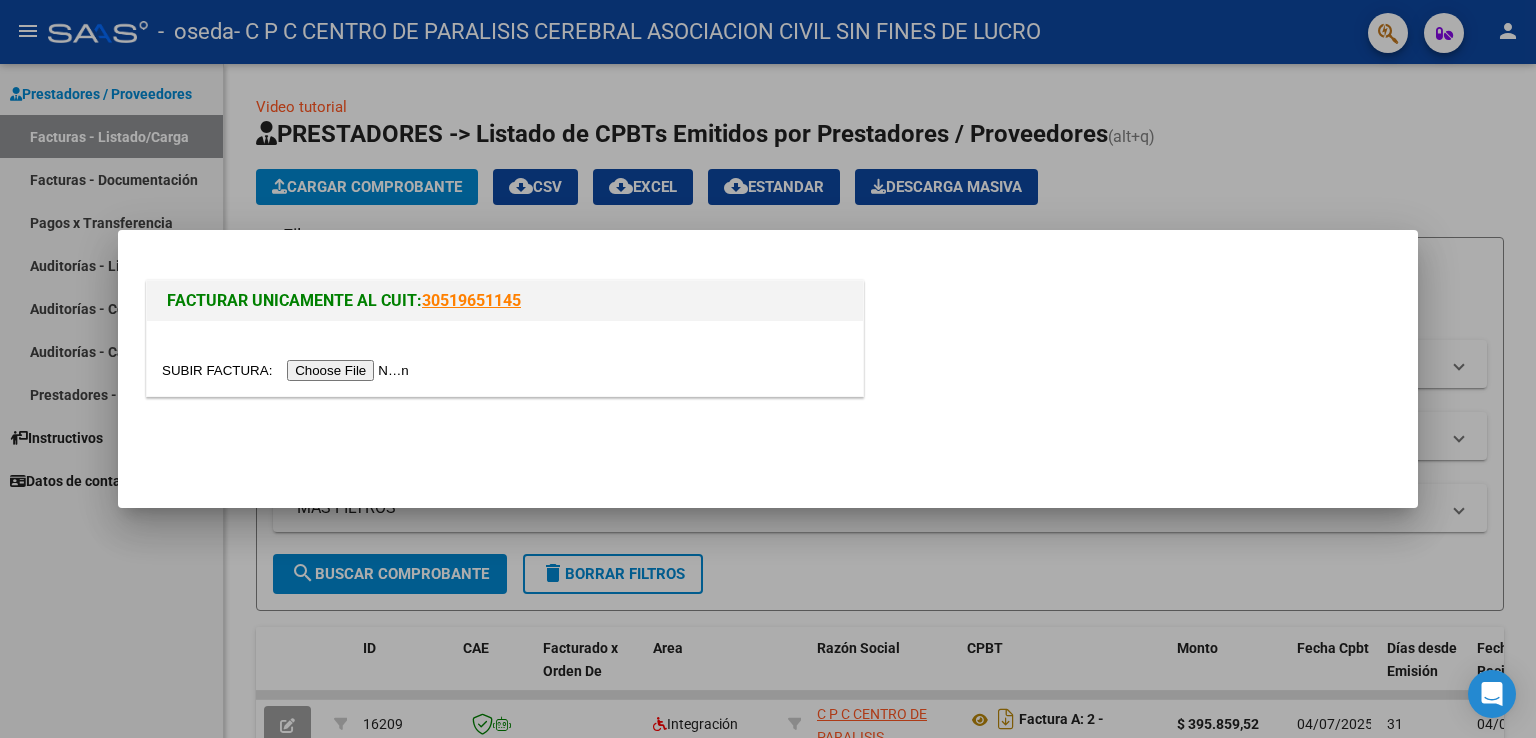 click at bounding box center (288, 370) 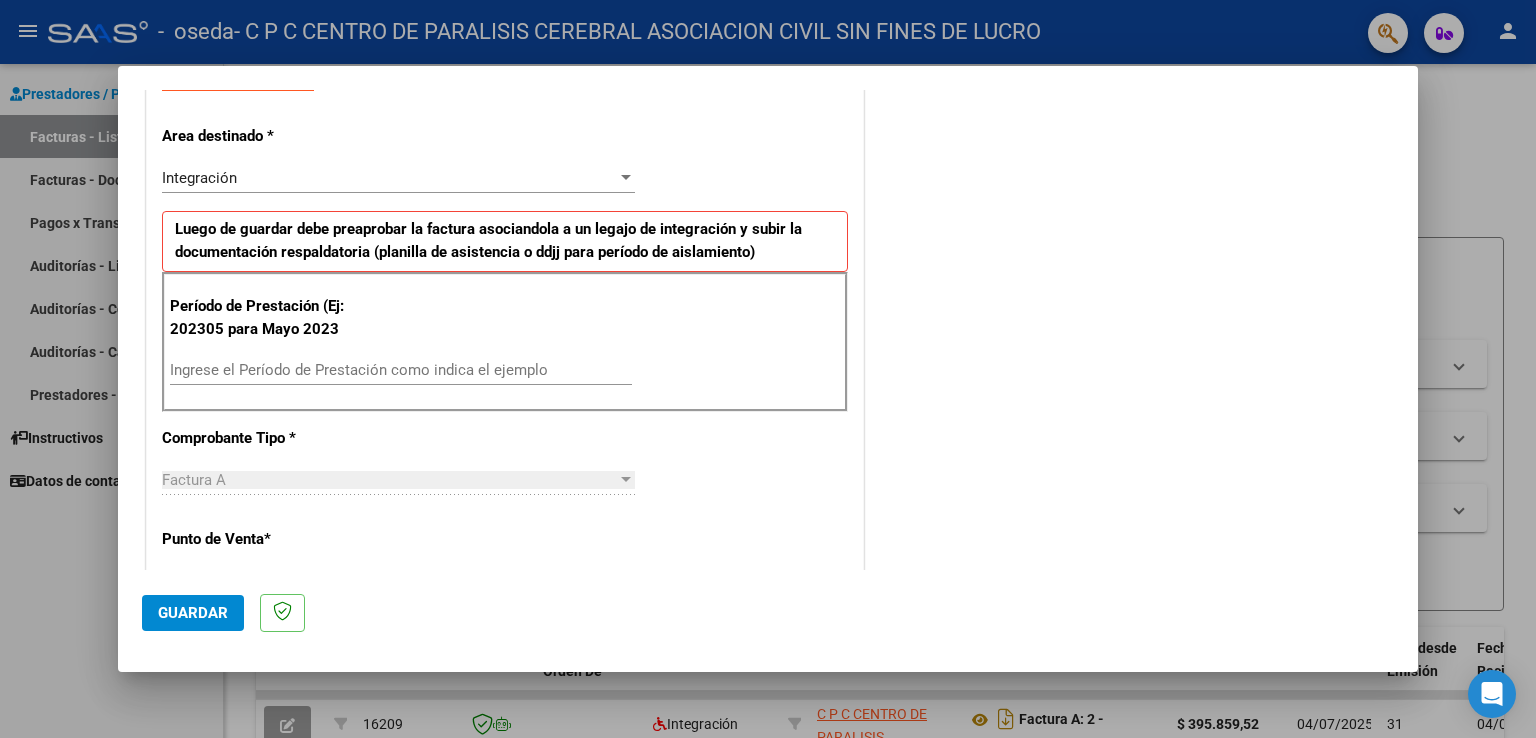scroll, scrollTop: 400, scrollLeft: 0, axis: vertical 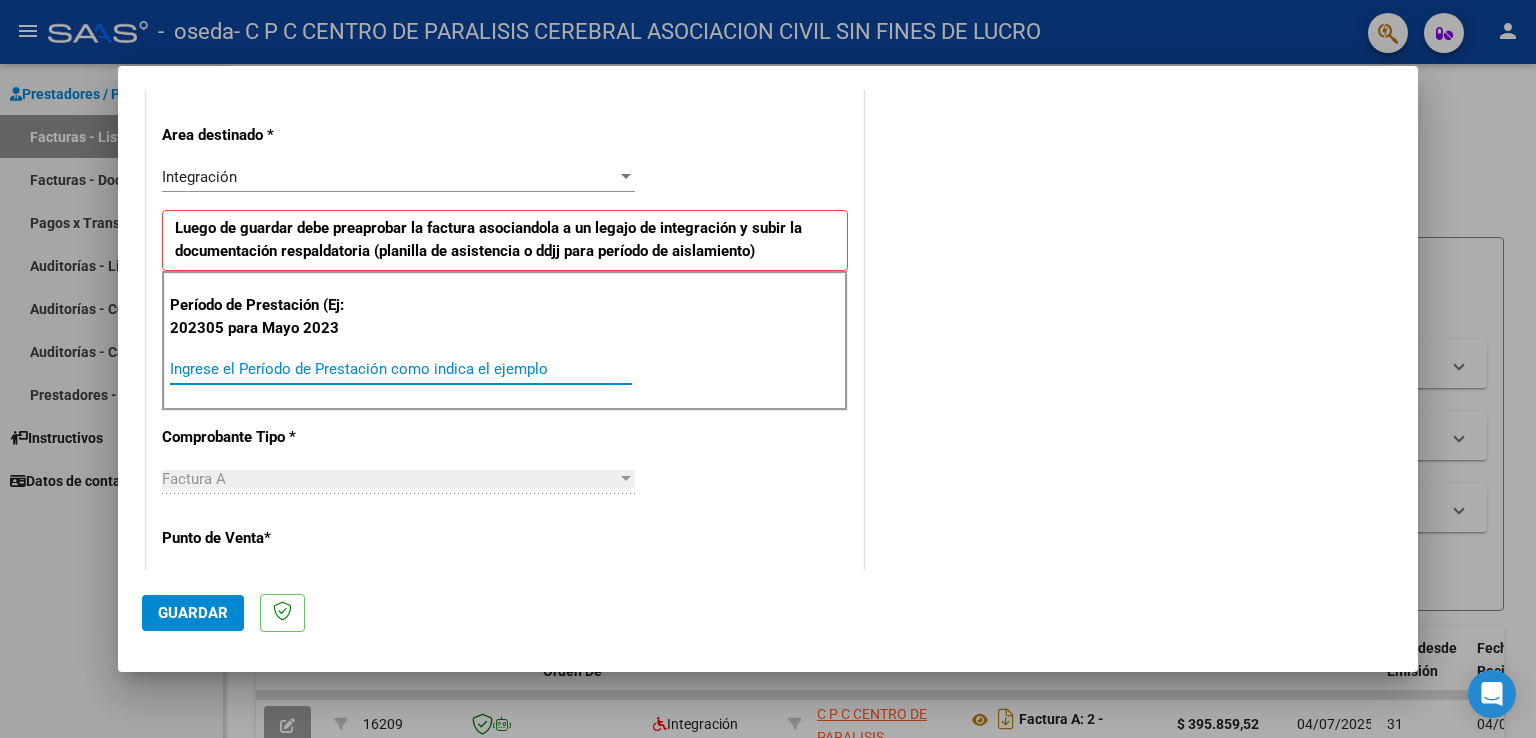 click on "Ingrese el Período de Prestación como indica el ejemplo" at bounding box center (401, 369) 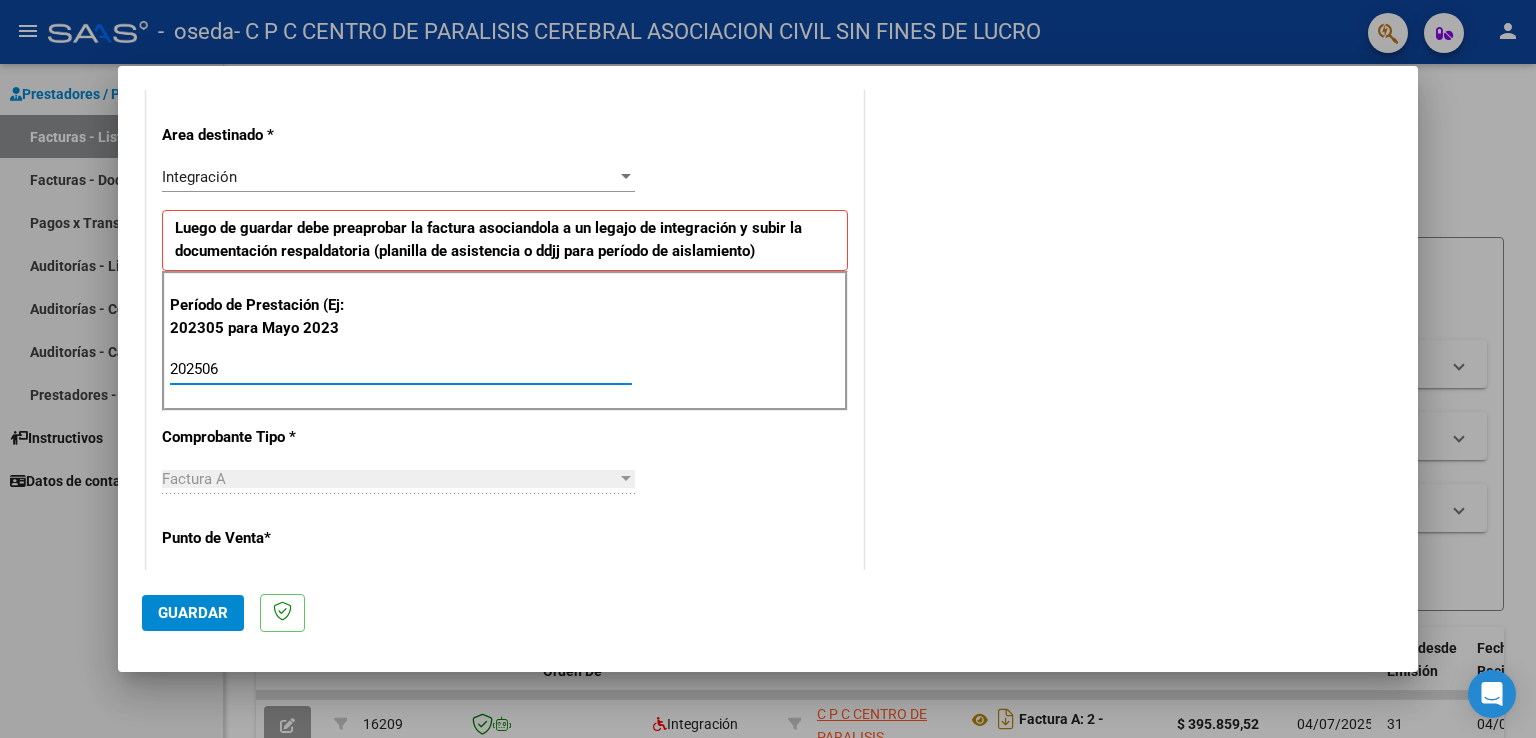 type on "202506" 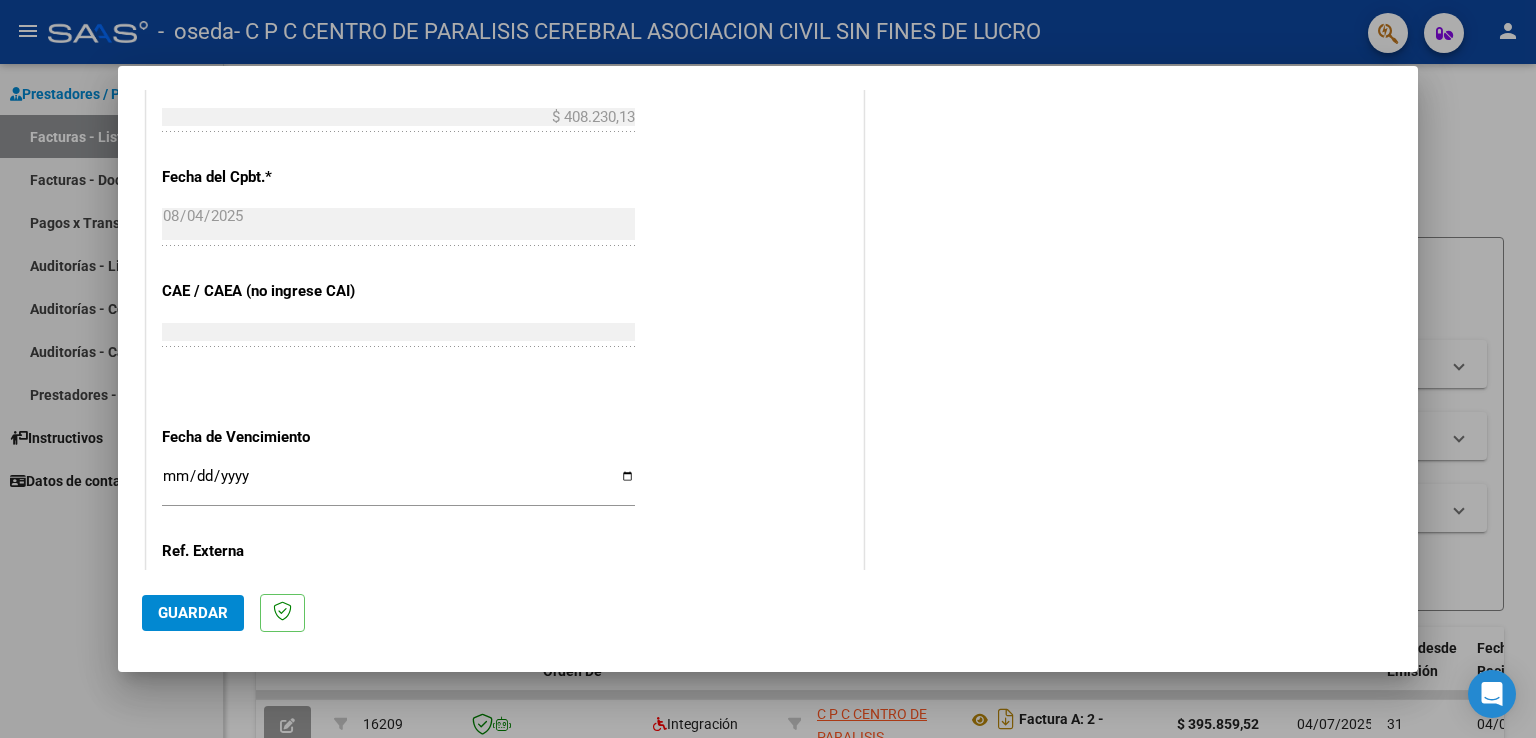 scroll, scrollTop: 1100, scrollLeft: 0, axis: vertical 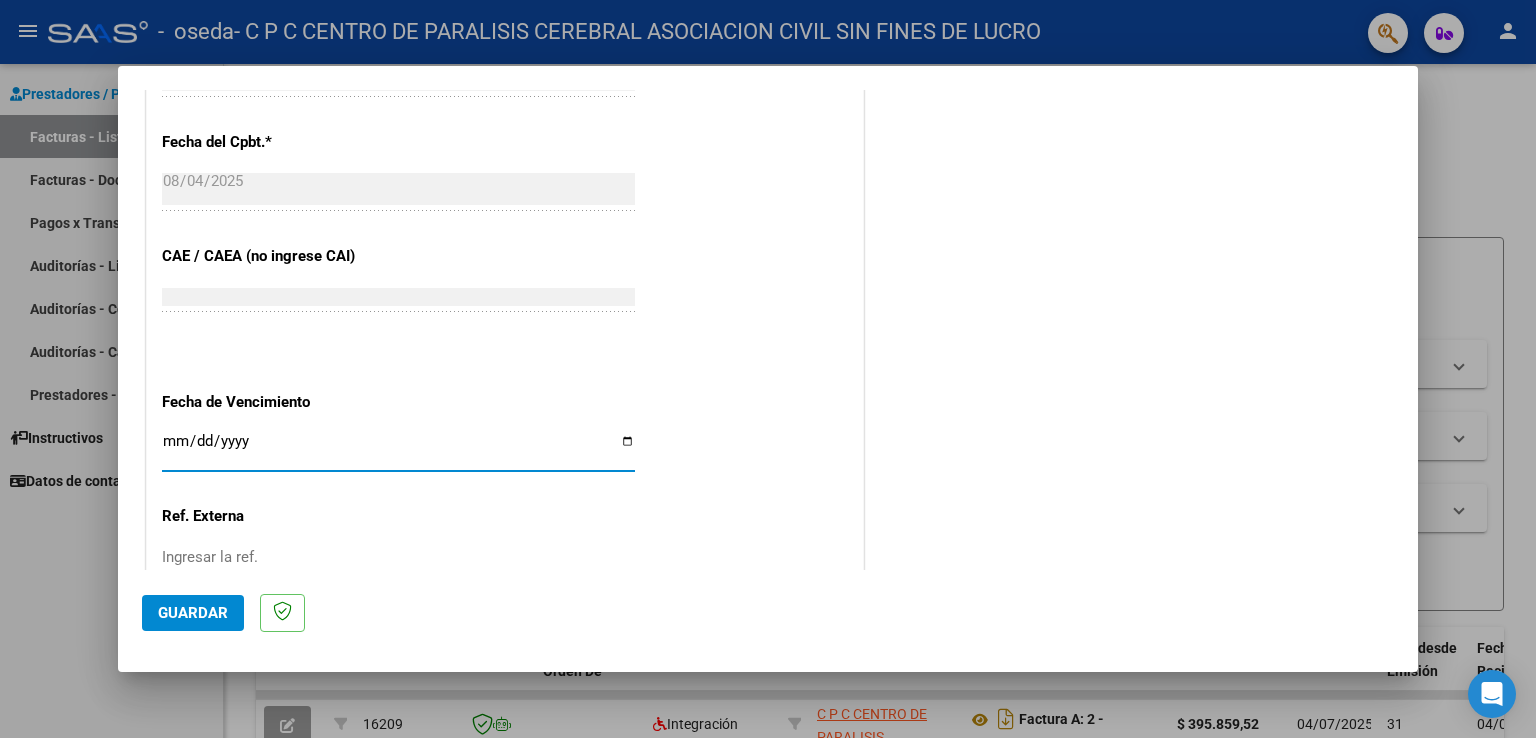 click on "Ingresar la fecha" at bounding box center [398, 449] 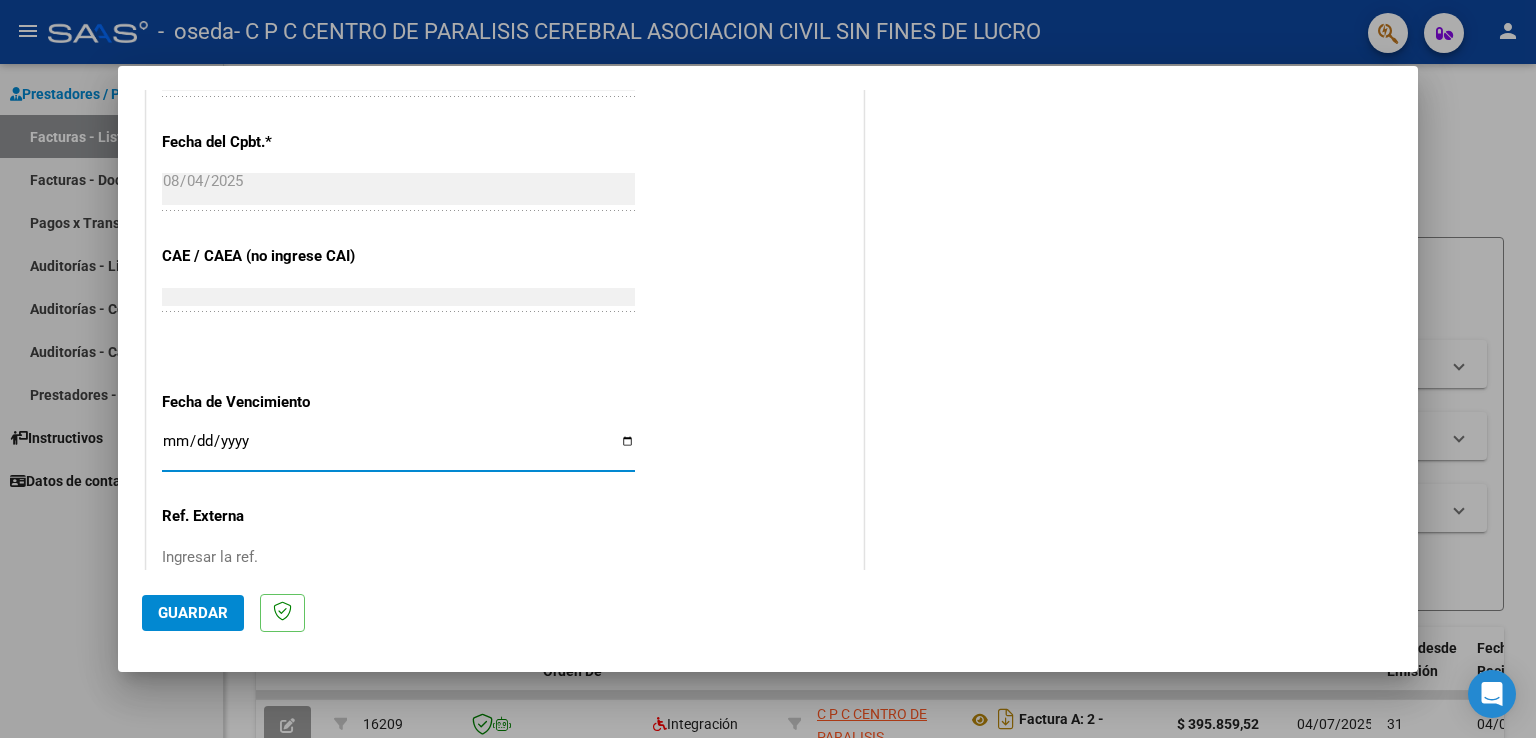 type on "2025-08-14" 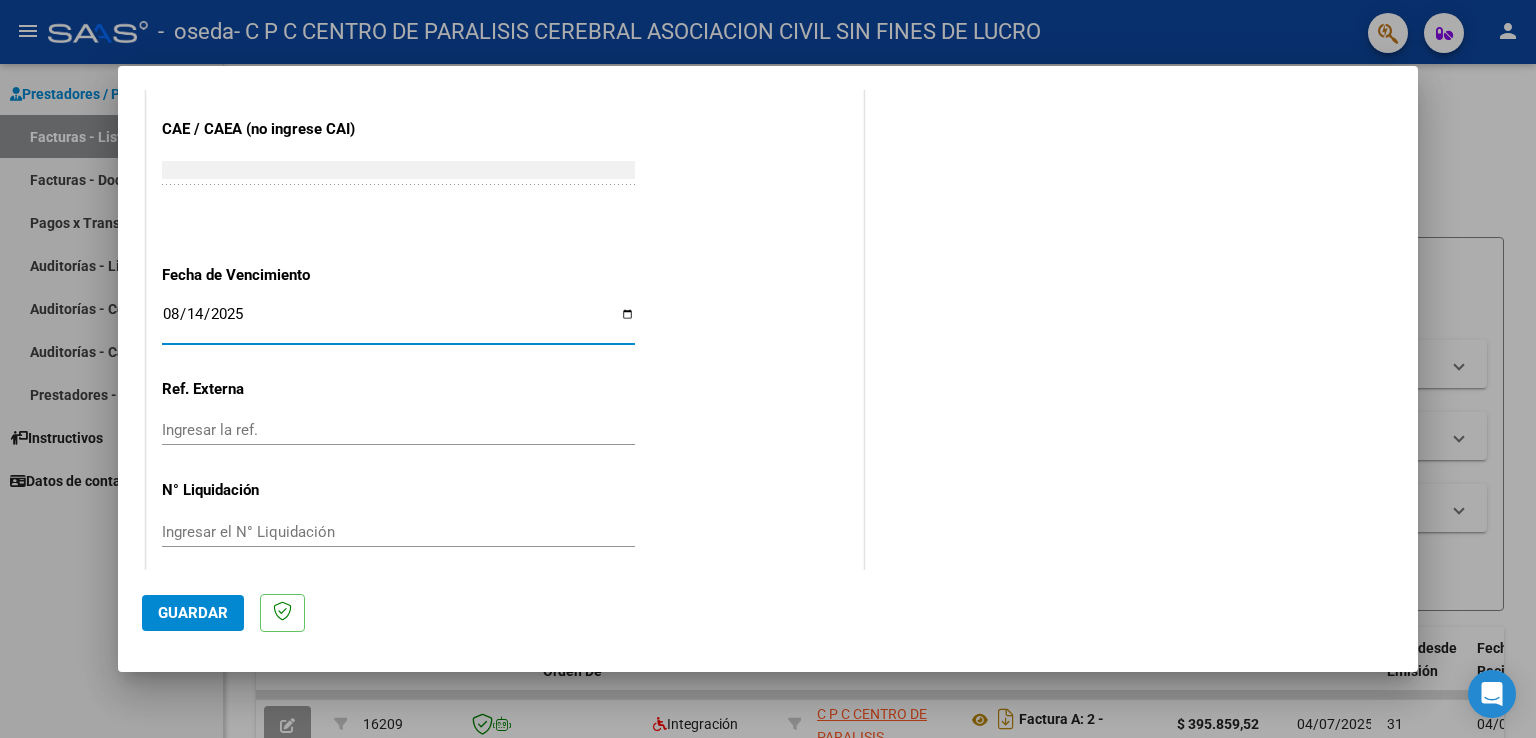 scroll, scrollTop: 1240, scrollLeft: 0, axis: vertical 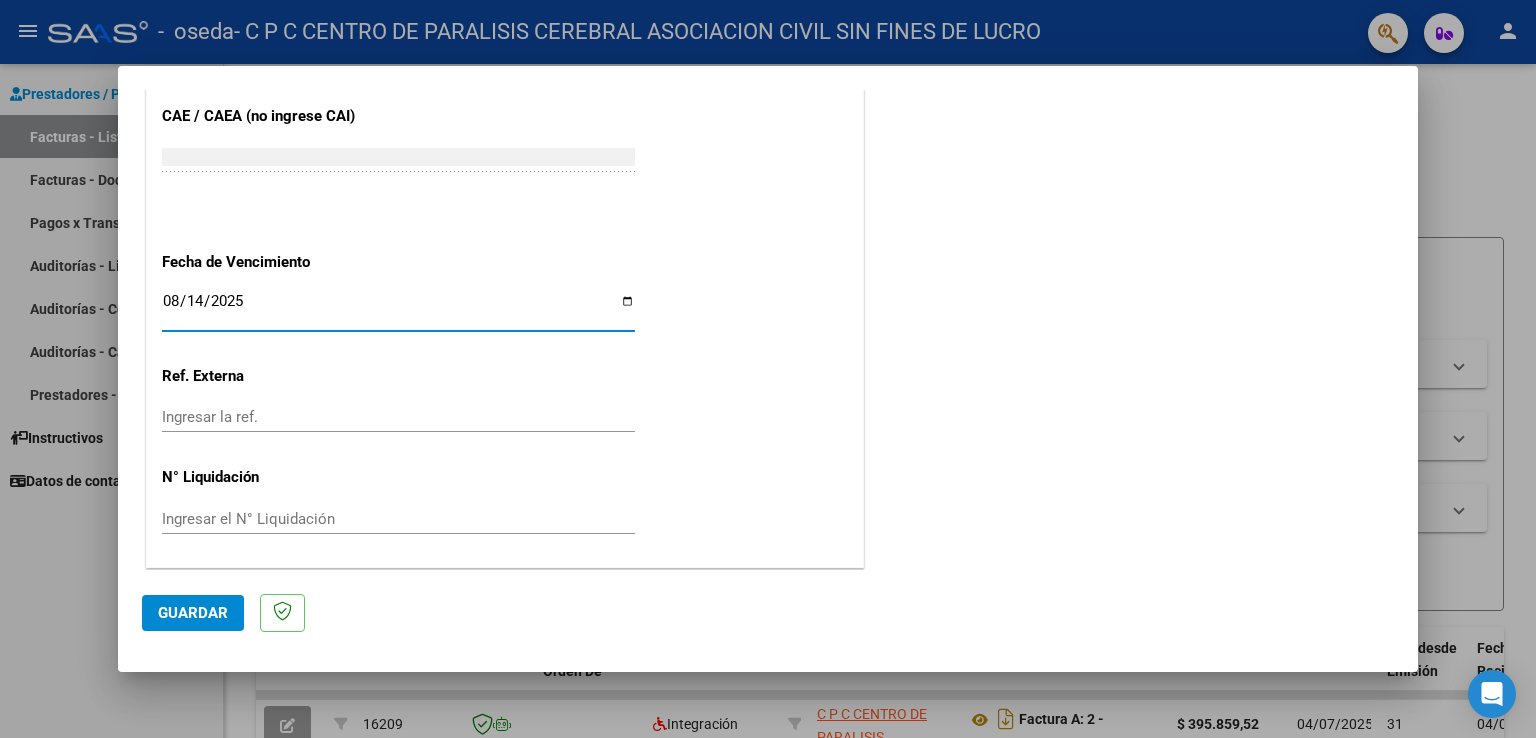 click on "Guardar" 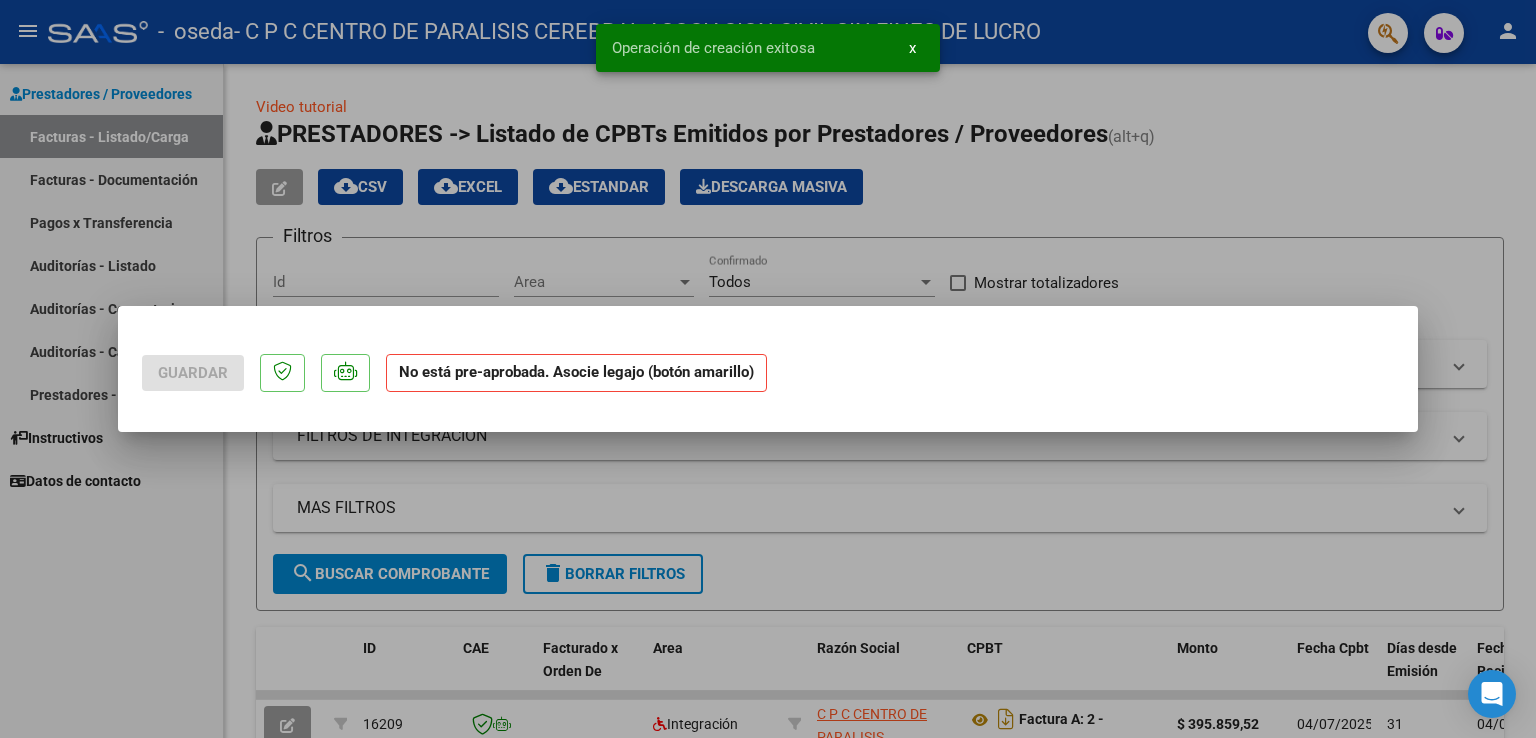 scroll, scrollTop: 0, scrollLeft: 0, axis: both 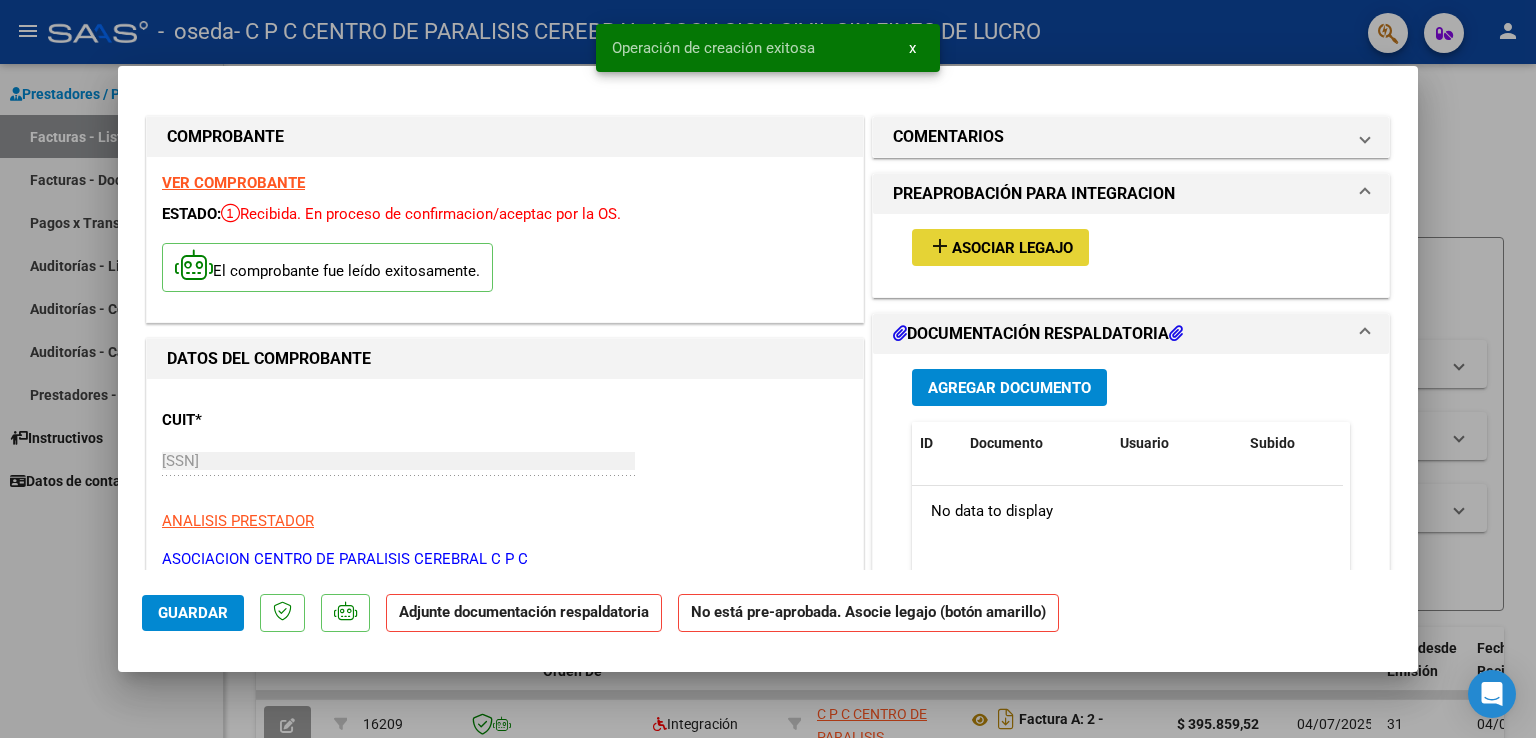 click on "Asociar Legajo" at bounding box center [1012, 248] 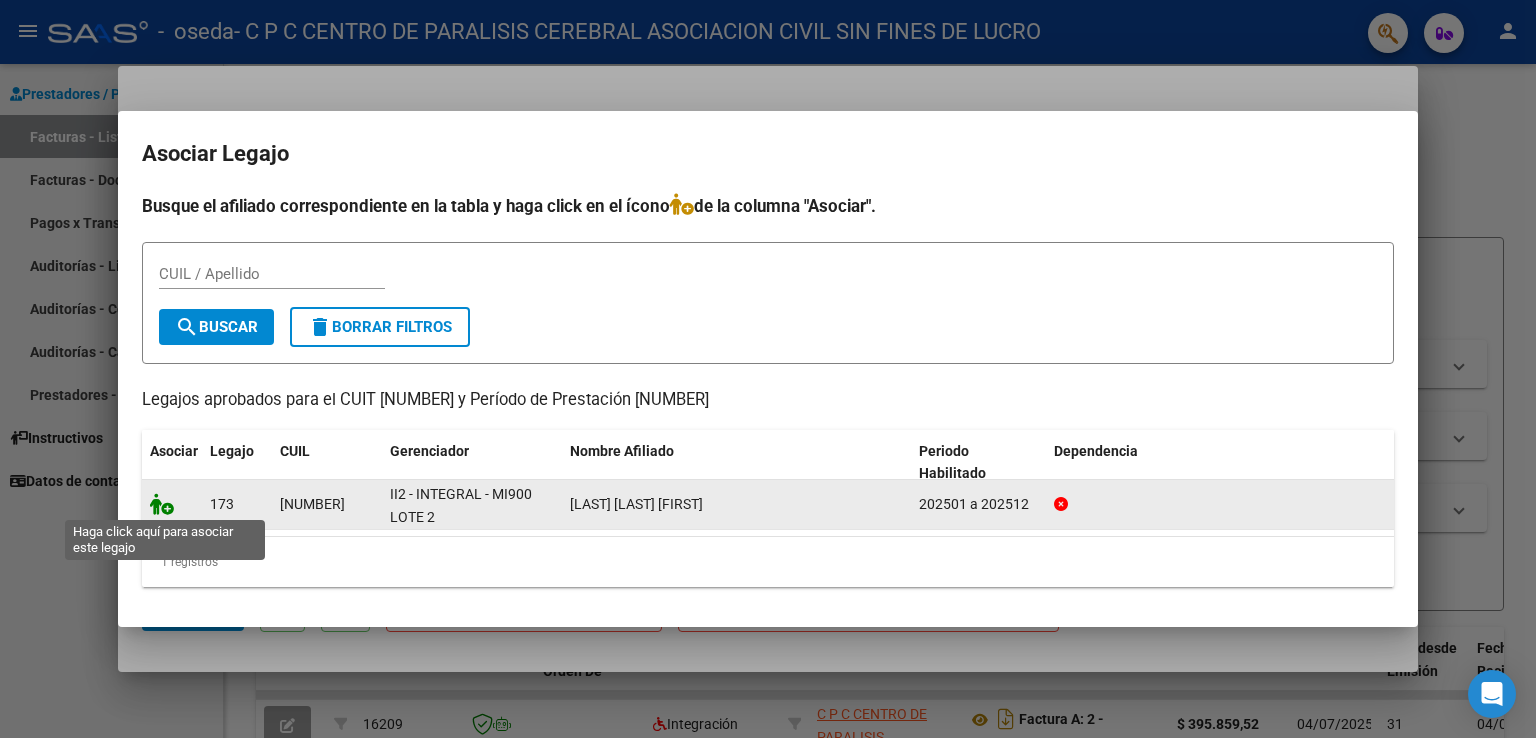 click 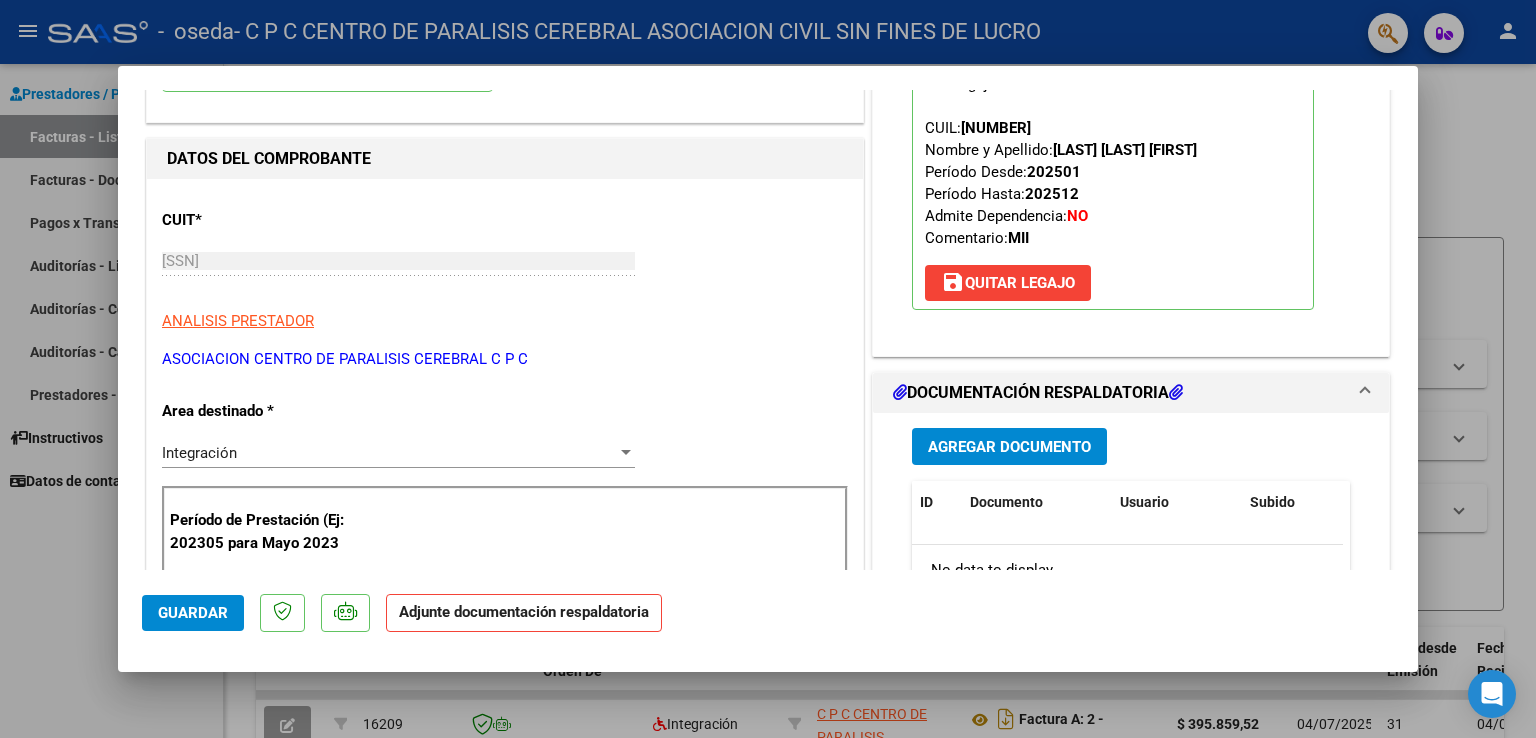scroll, scrollTop: 300, scrollLeft: 0, axis: vertical 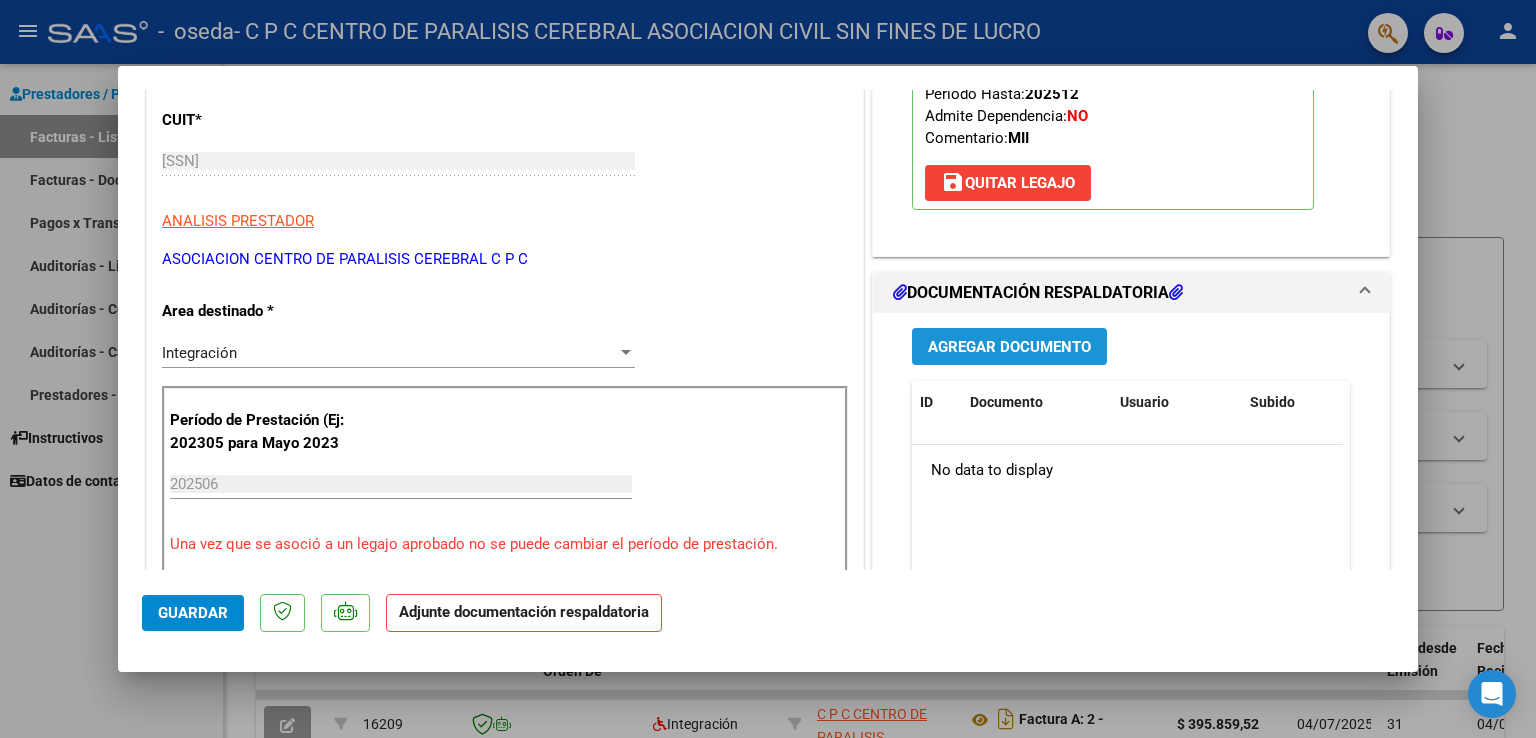click on "Agregar Documento" at bounding box center (1009, 347) 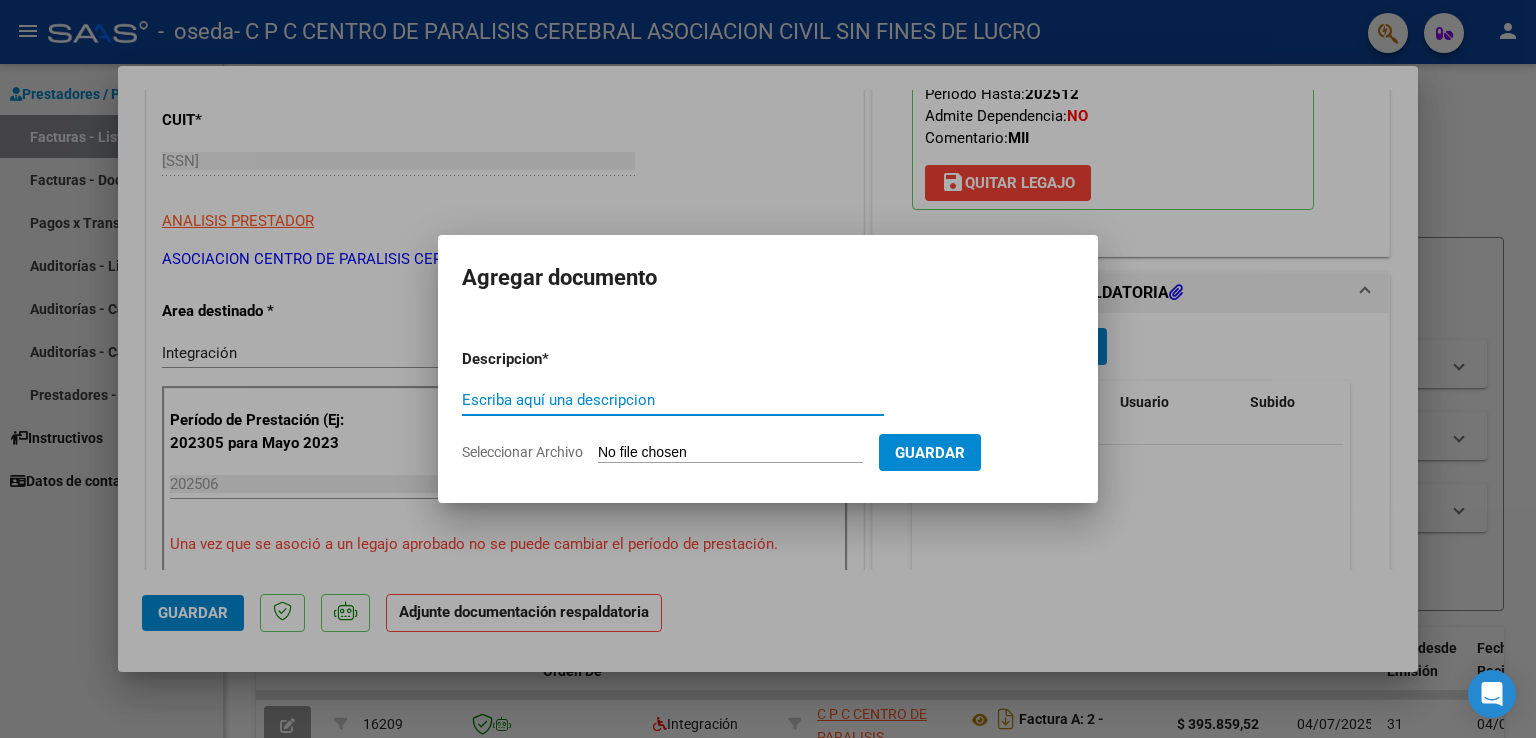 click on "Escriba aquí una descripcion" at bounding box center [673, 400] 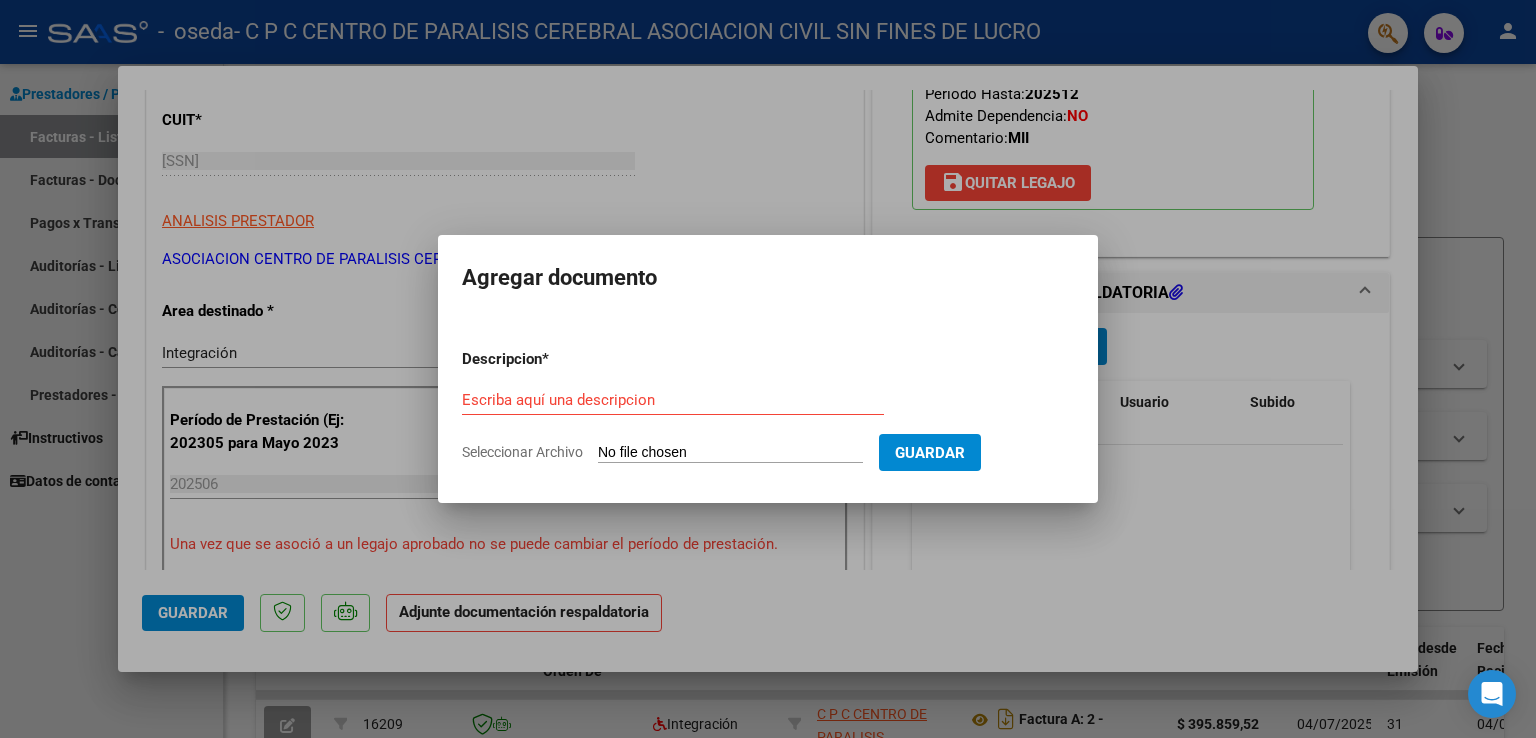 click on "Seleccionar Archivo" 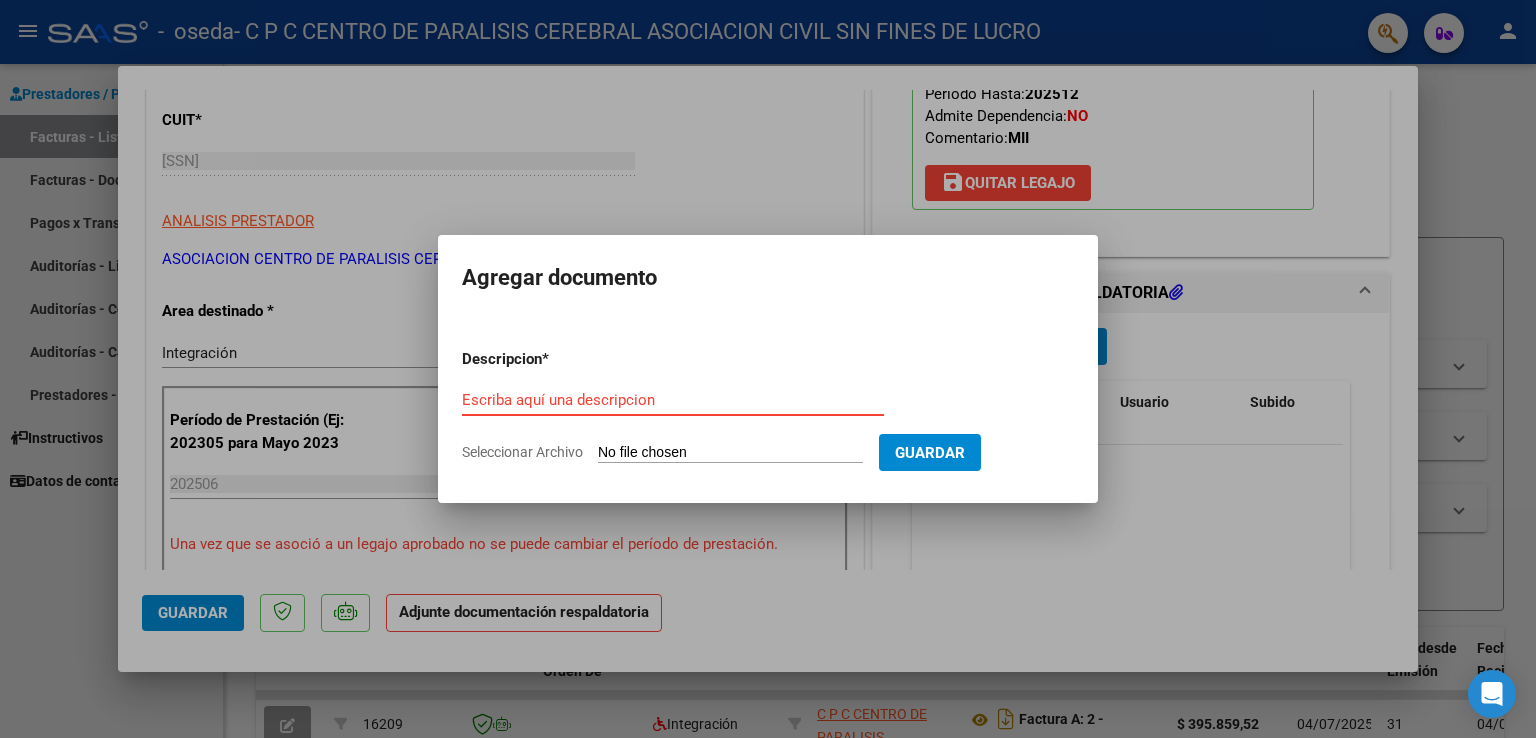 click on "Escriba aquí una descripcion" at bounding box center (673, 400) 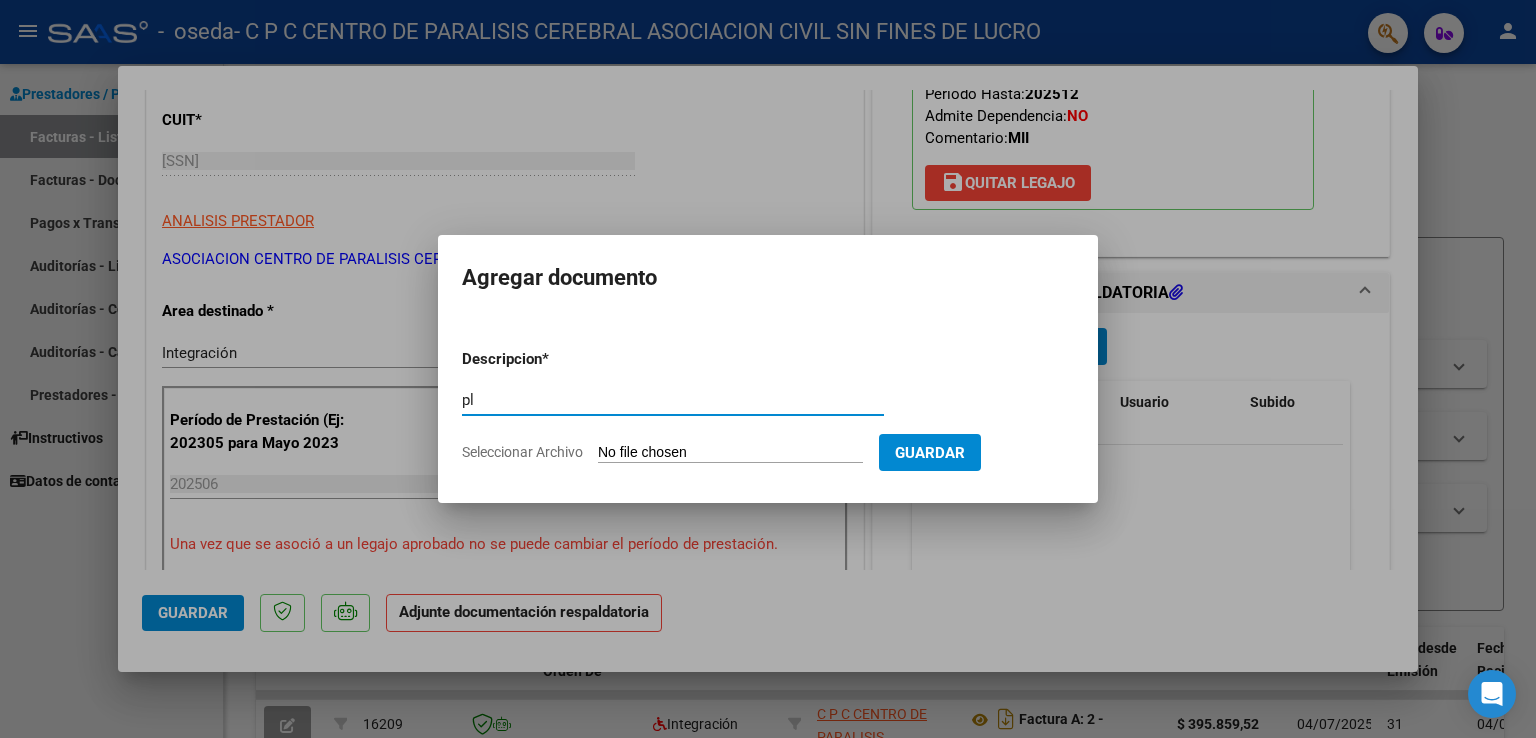 type on "p" 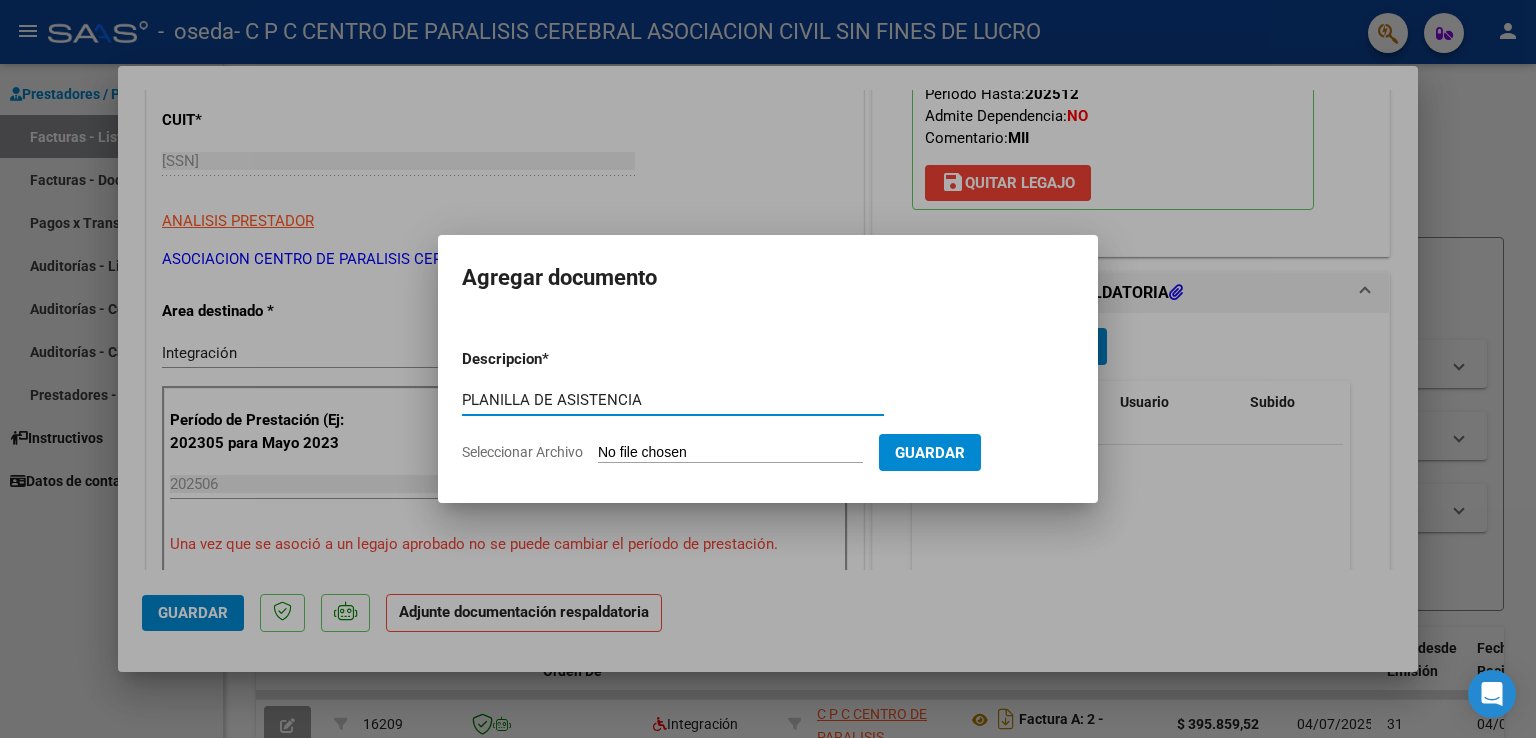 type on "PLANILLA DE ASISTENCIA" 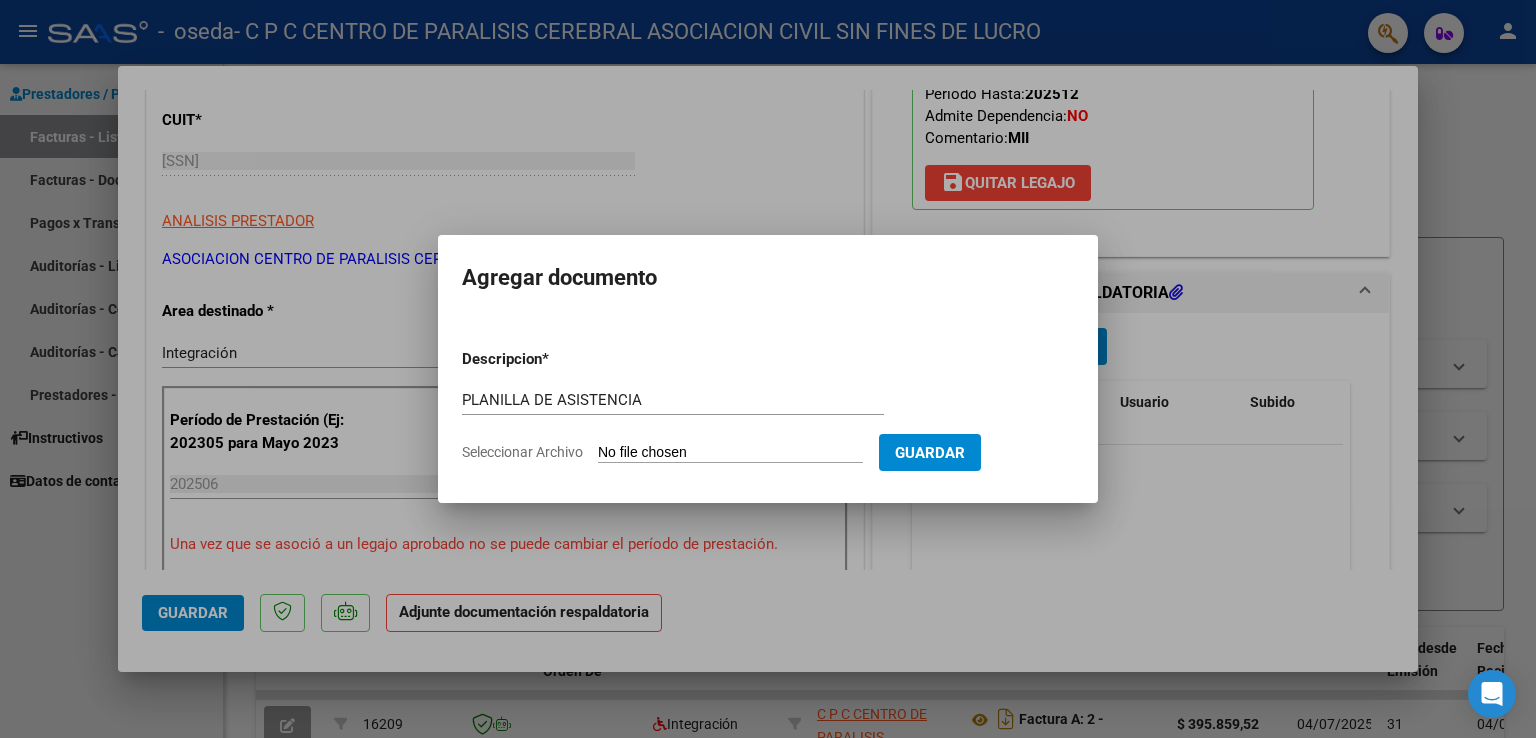 click on "Seleccionar Archivo" at bounding box center (730, 453) 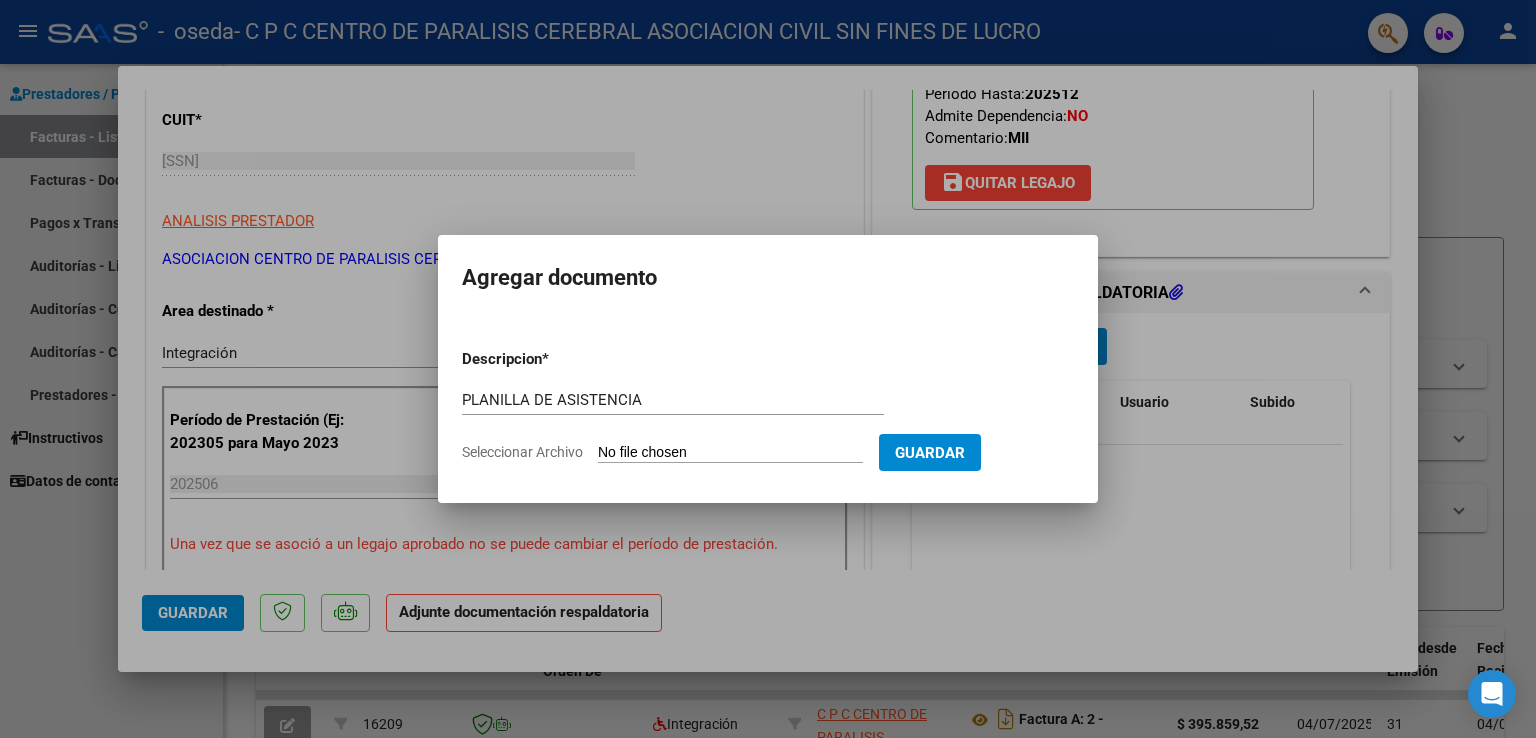 type on "C:\fakepath\PLANILLA DE ASISTENCIA.pdf" 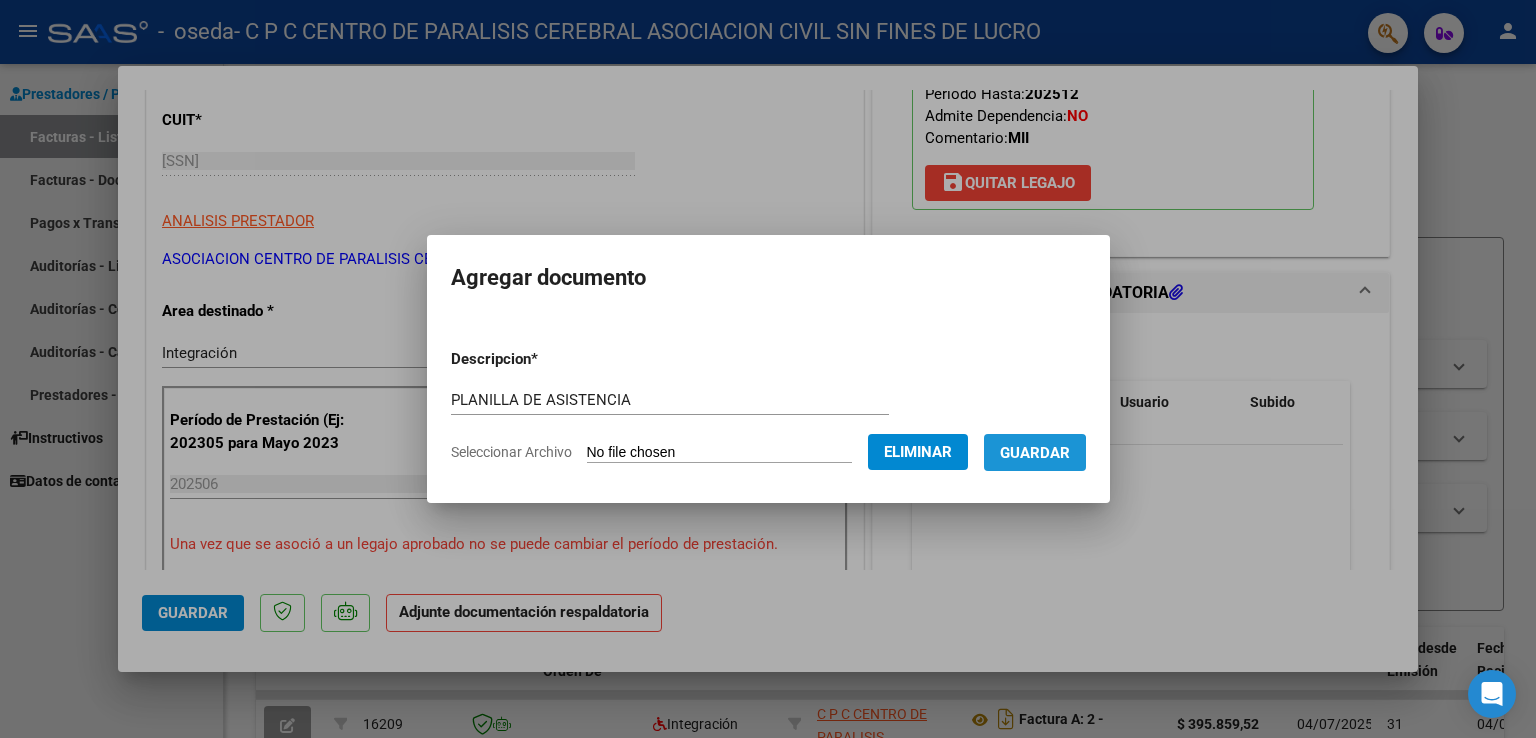 click on "Guardar" at bounding box center [1035, 453] 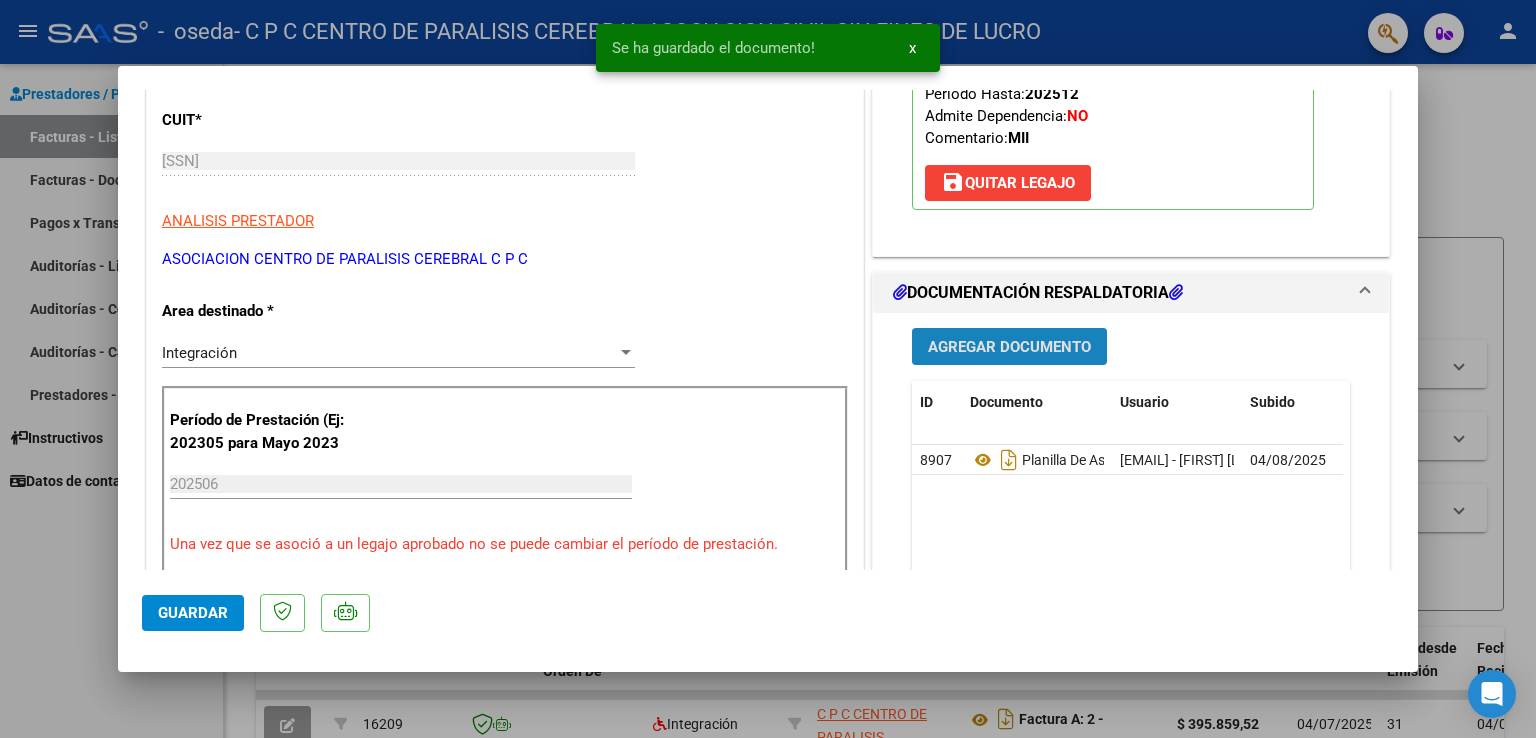 click on "Agregar Documento" at bounding box center [1009, 347] 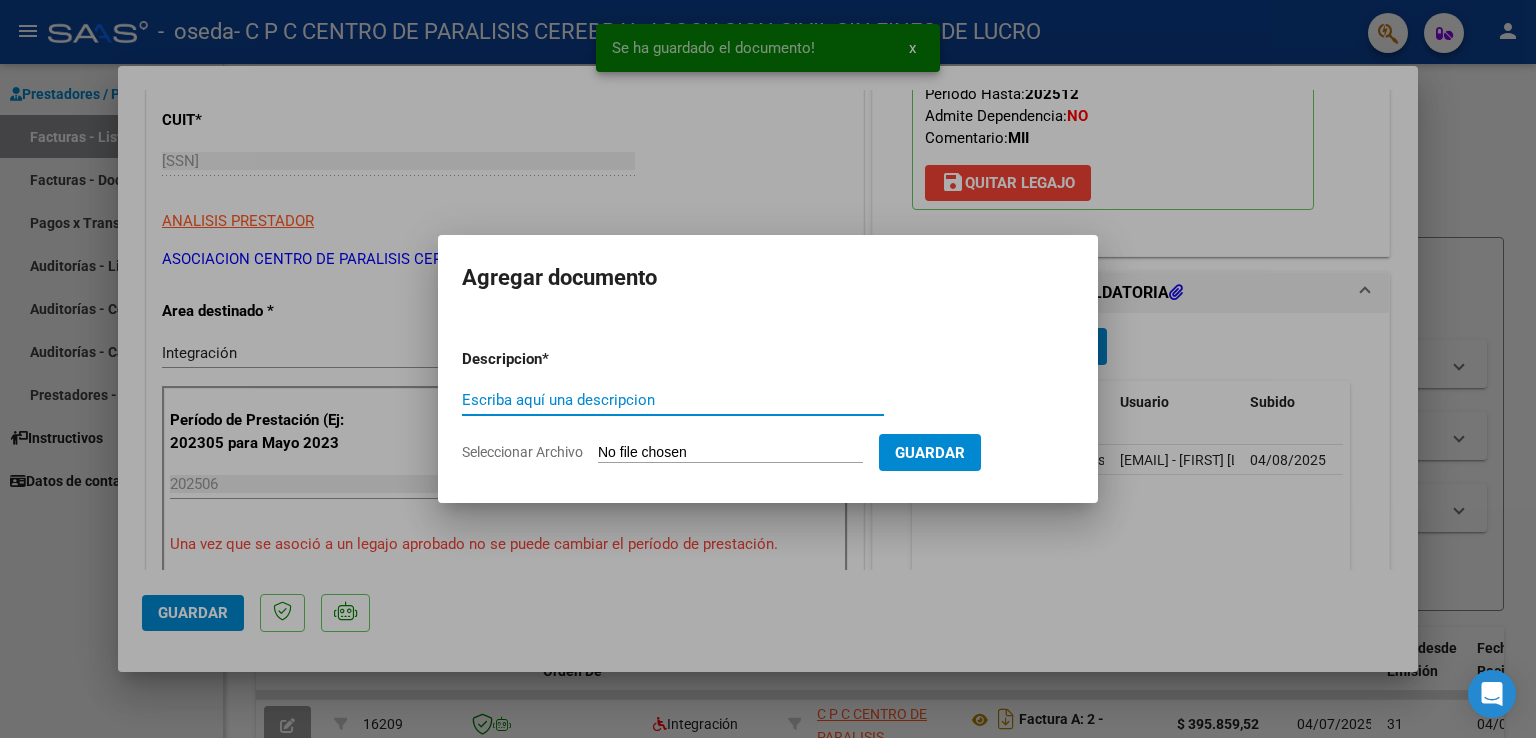 click on "Escriba aquí una descripcion" at bounding box center [673, 400] 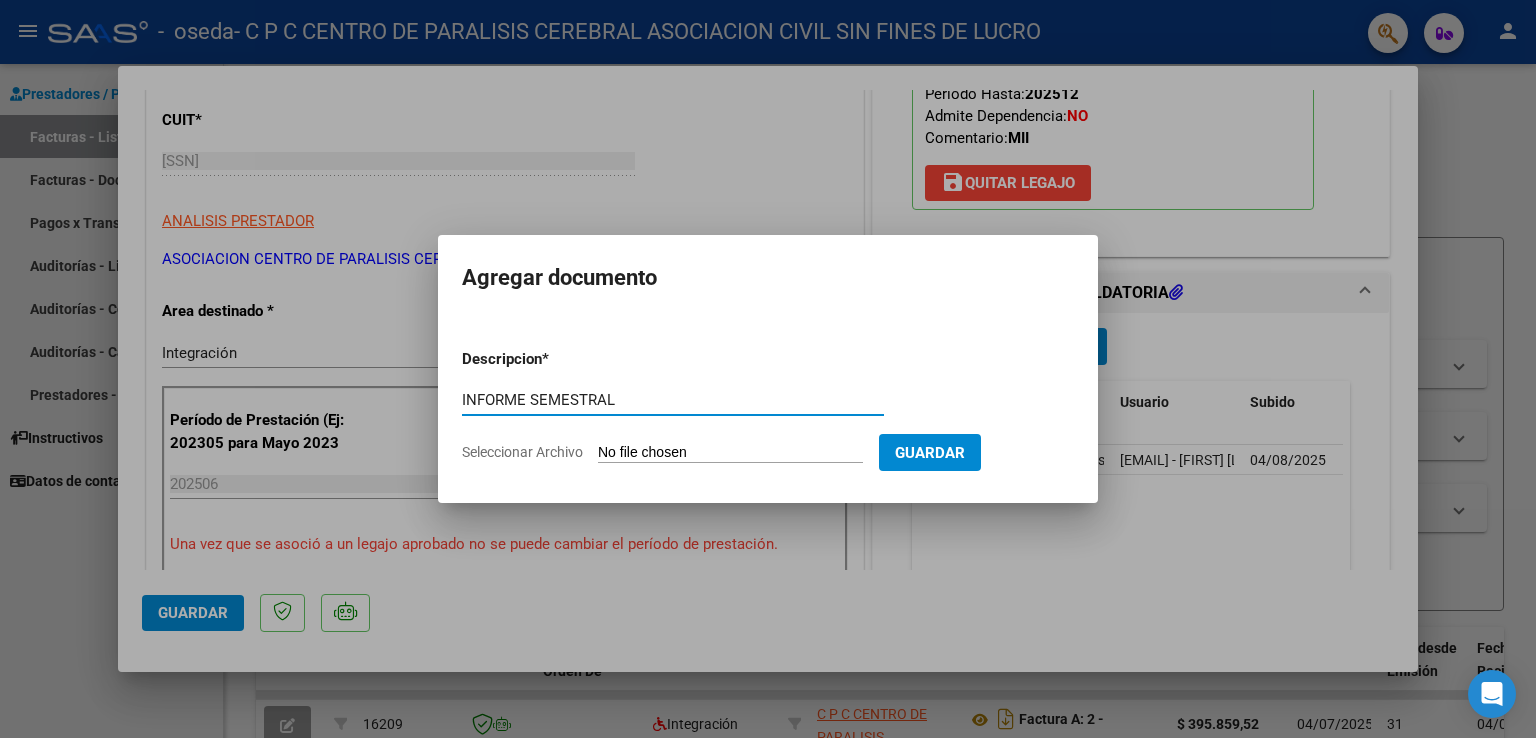 type on "INFORME SEMESTRAL" 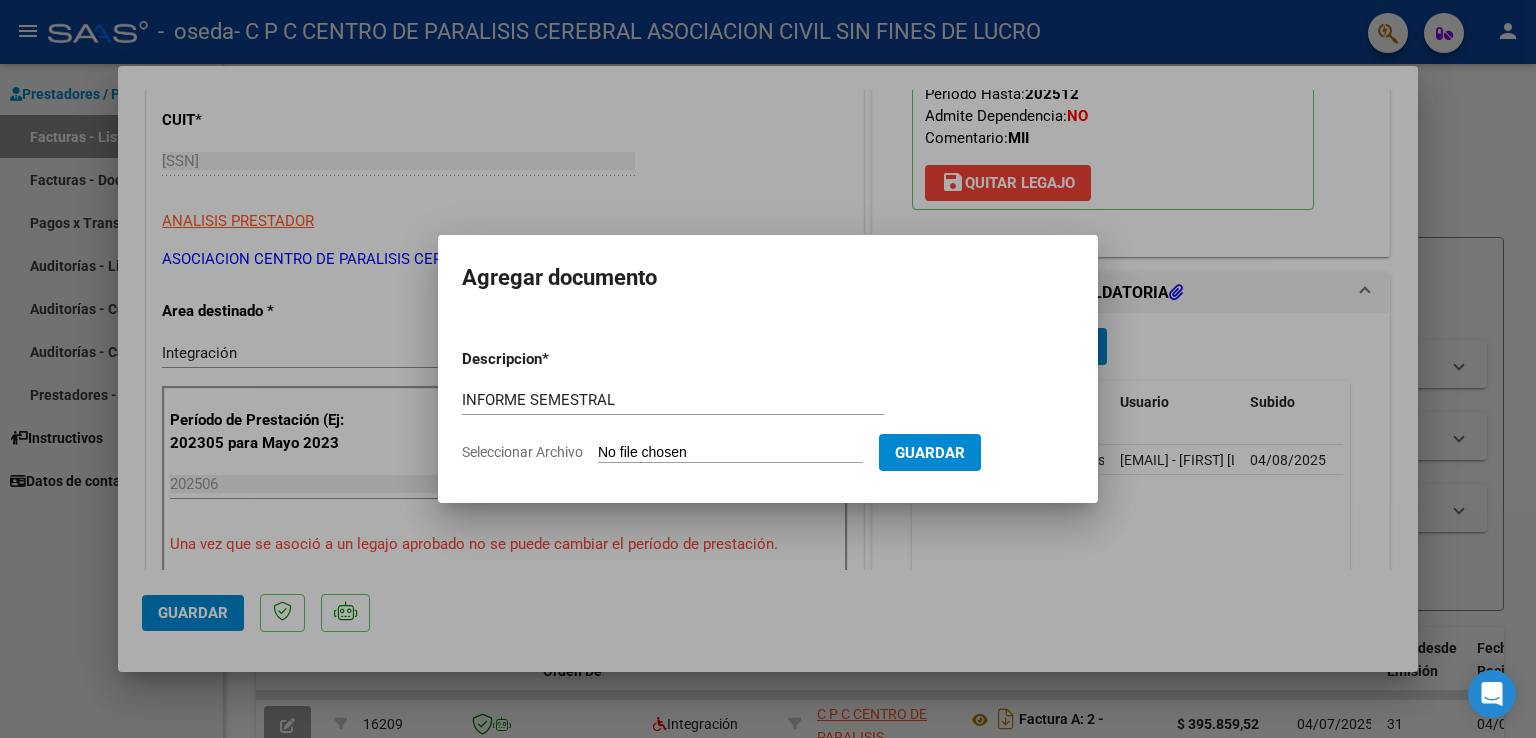 type on "C:\fakepath\INFORME SEMESTRAL TERAPIA OCUPACIONAL.pdf" 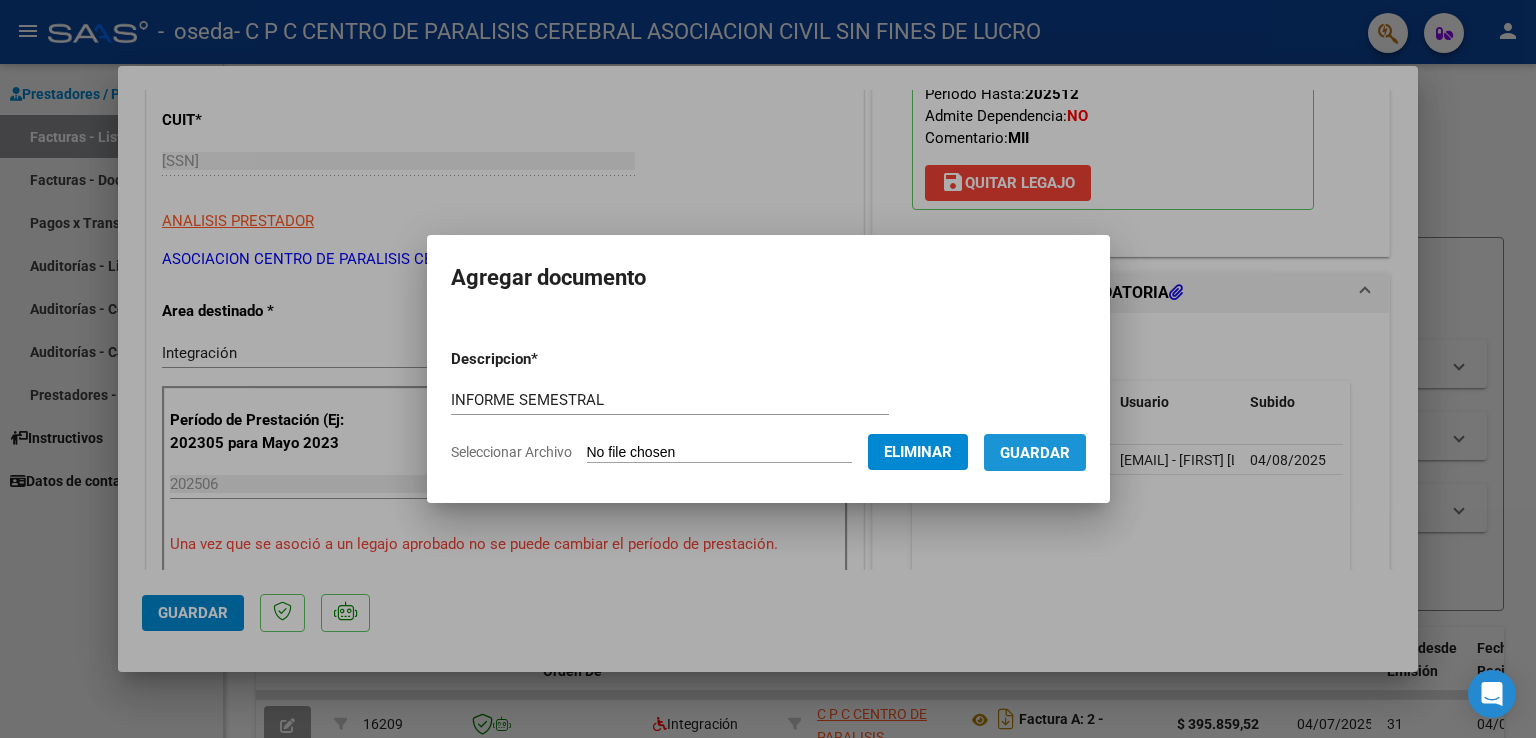 click on "Guardar" at bounding box center (1035, 453) 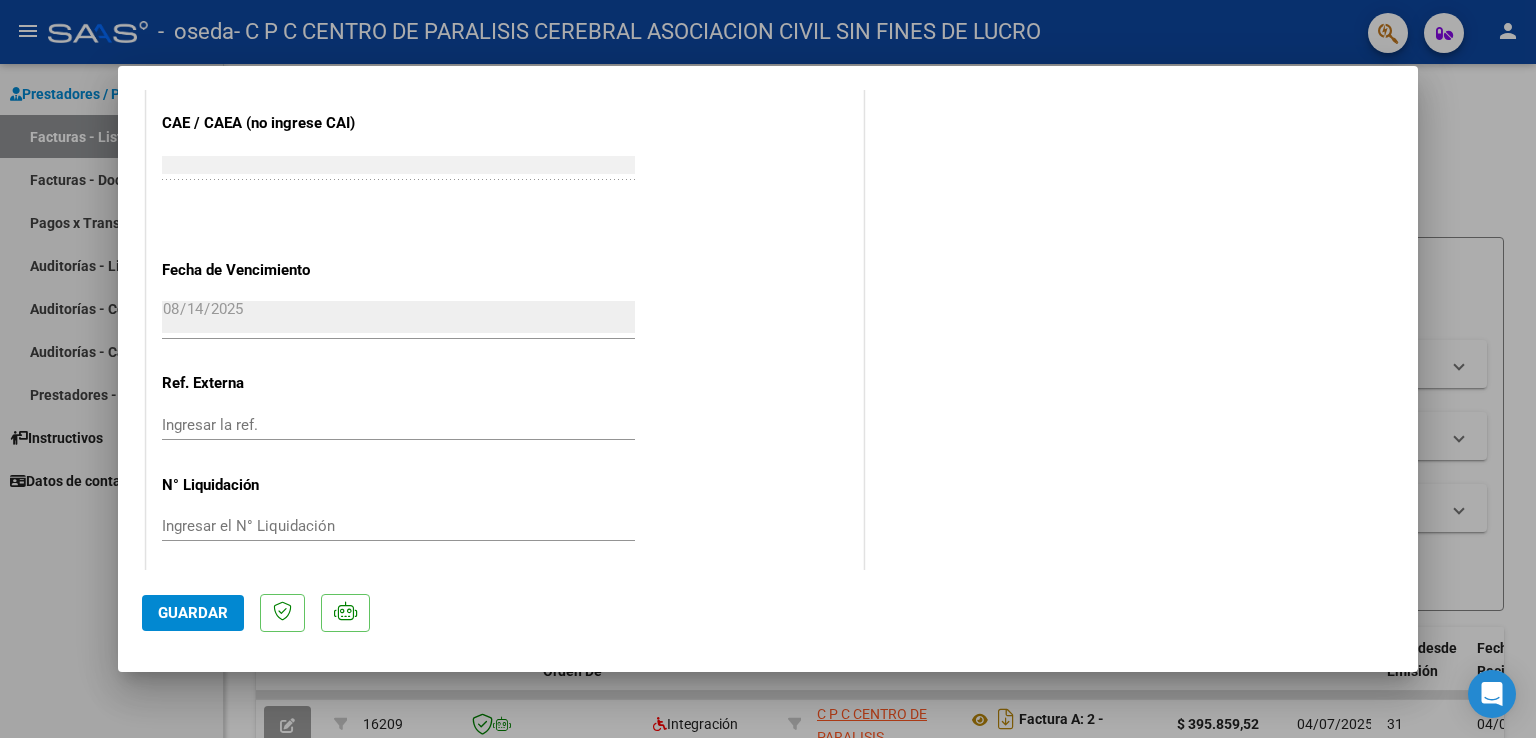 scroll, scrollTop: 1308, scrollLeft: 0, axis: vertical 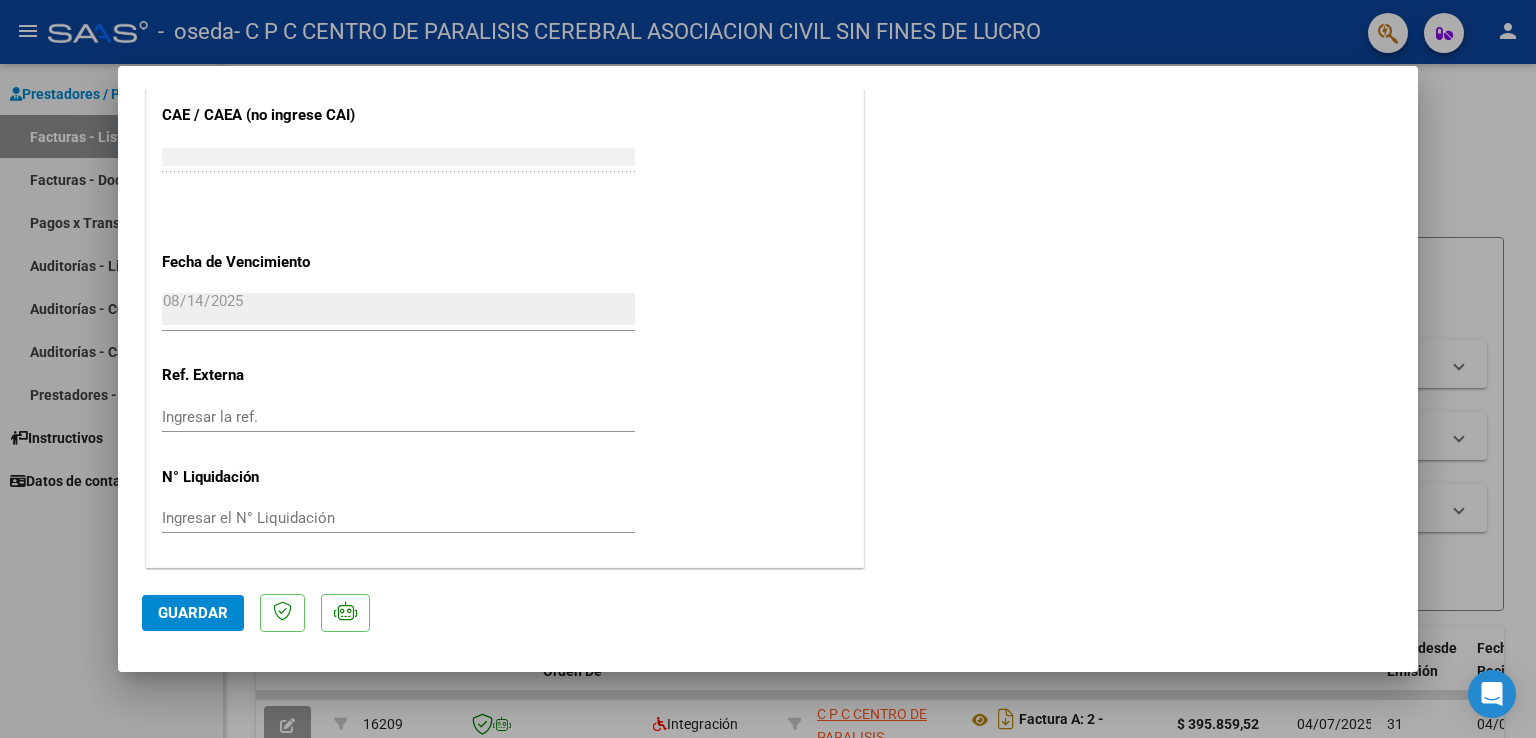 click on "Guardar" 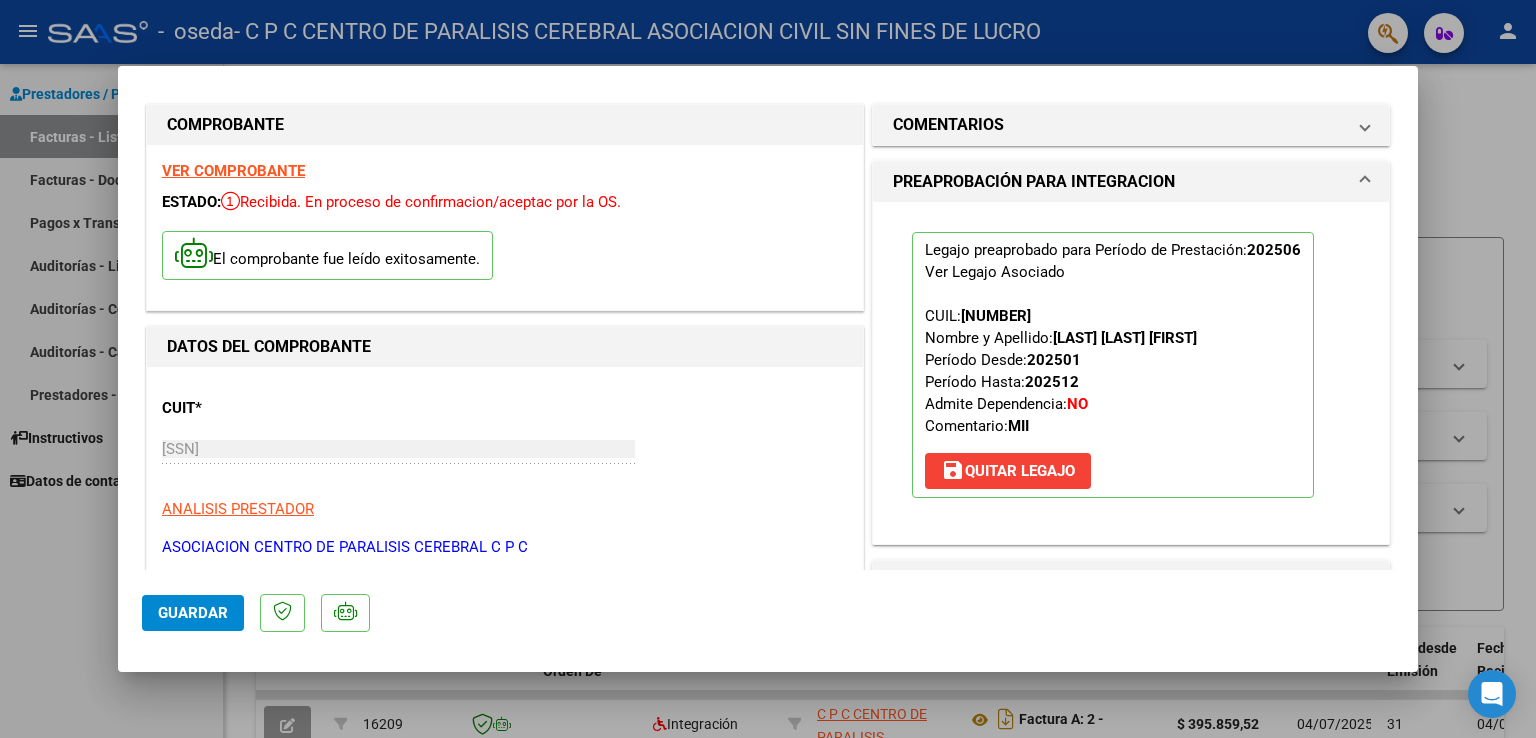 scroll, scrollTop: 0, scrollLeft: 0, axis: both 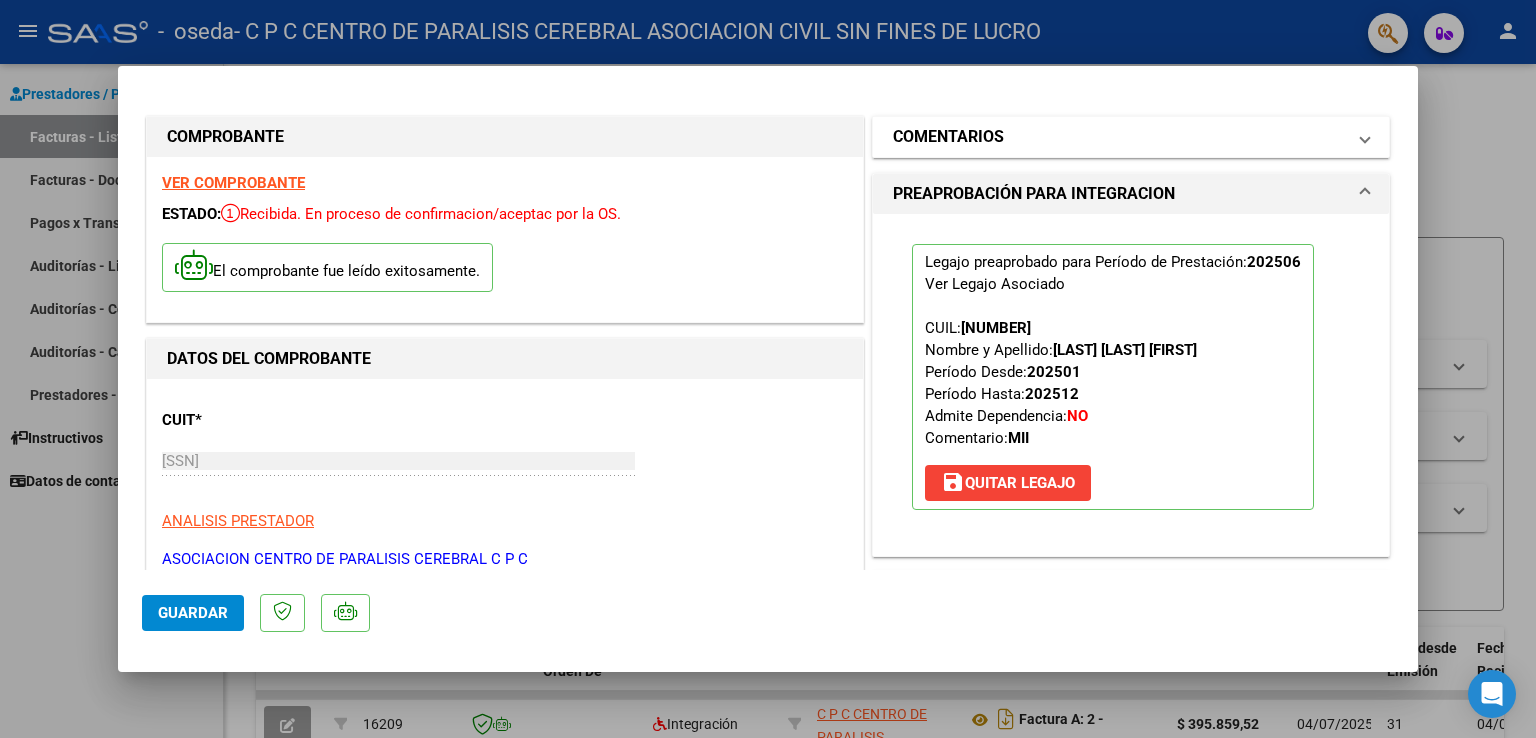 click on "COMENTARIOS" at bounding box center (1119, 137) 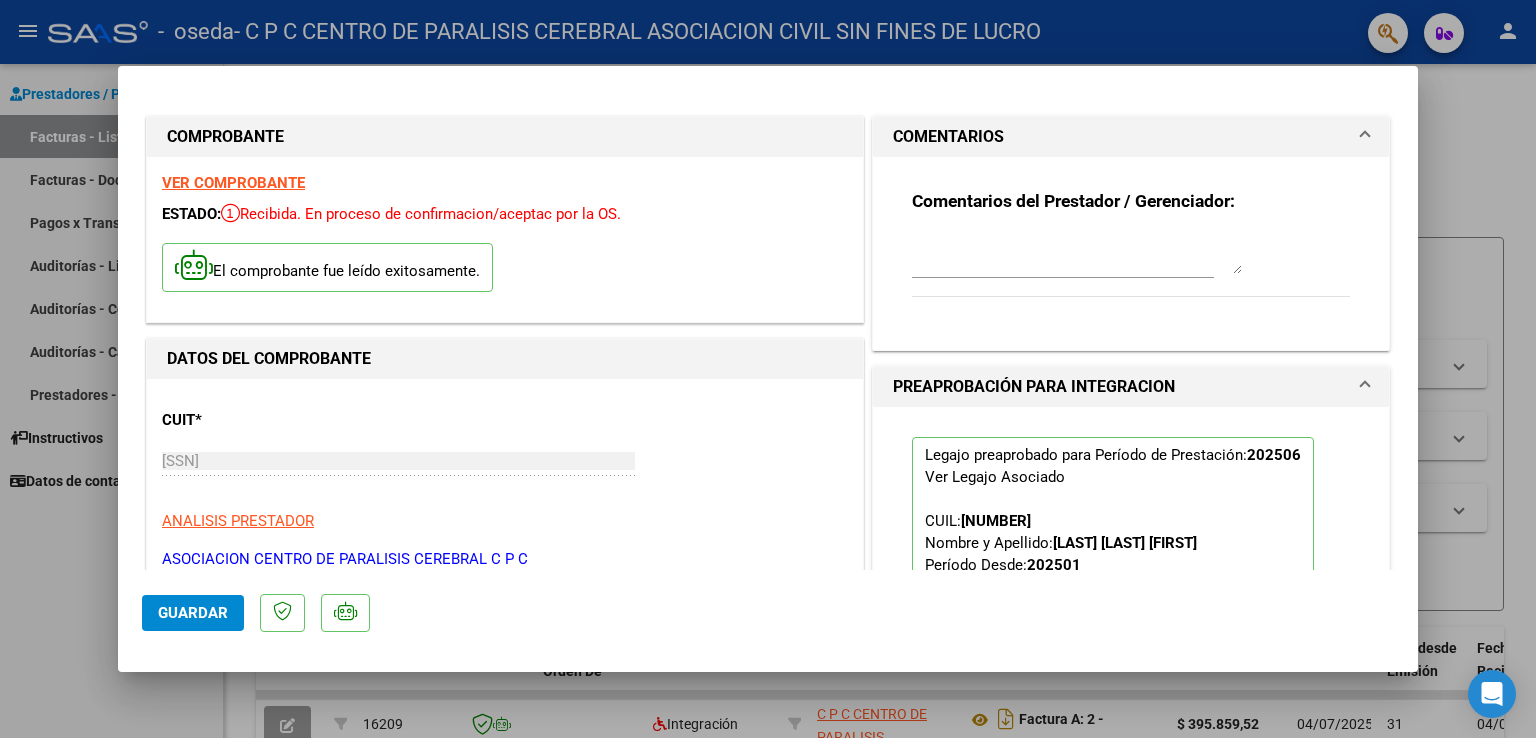 click at bounding box center (768, 369) 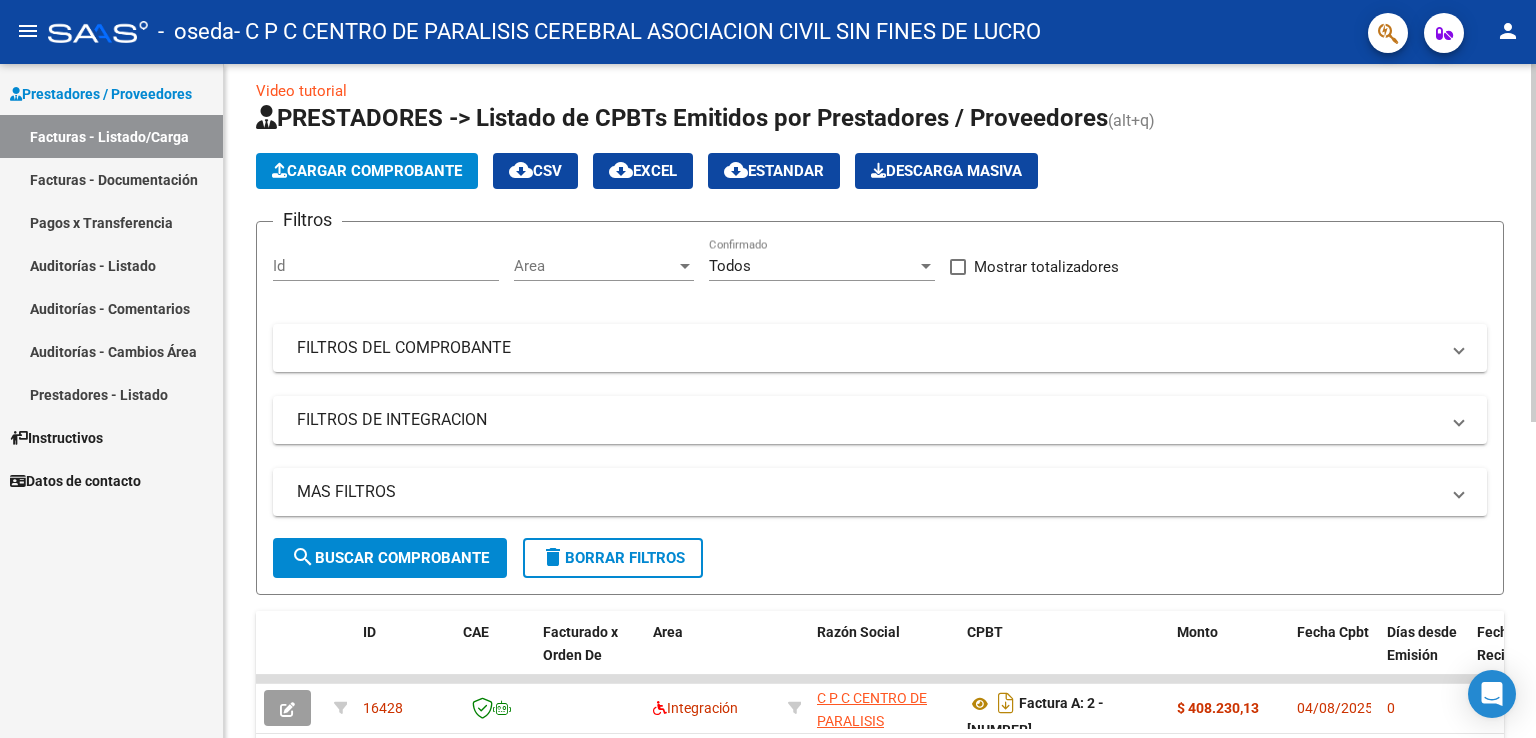 scroll, scrollTop: 0, scrollLeft: 0, axis: both 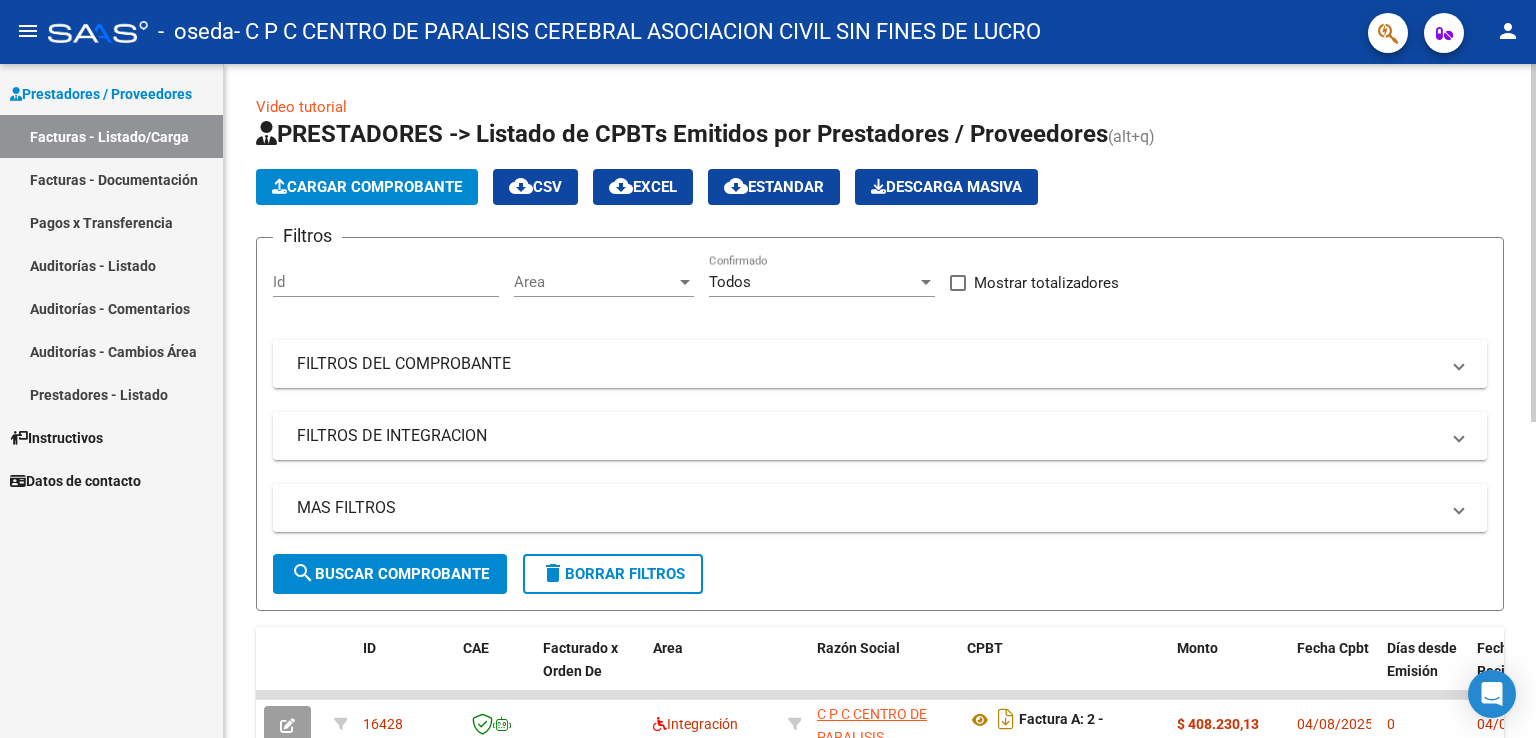click on "Cargar Comprobante" 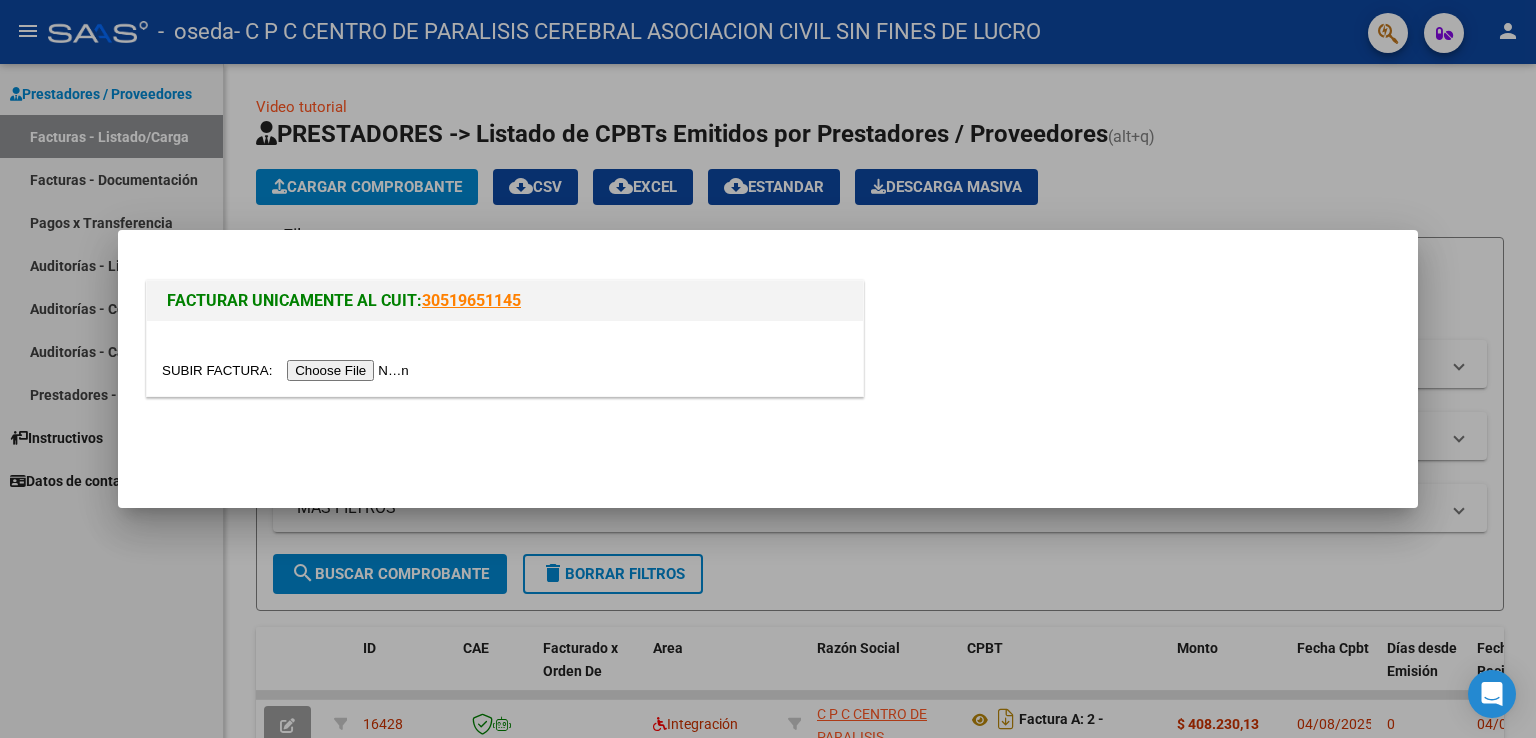 click at bounding box center [288, 370] 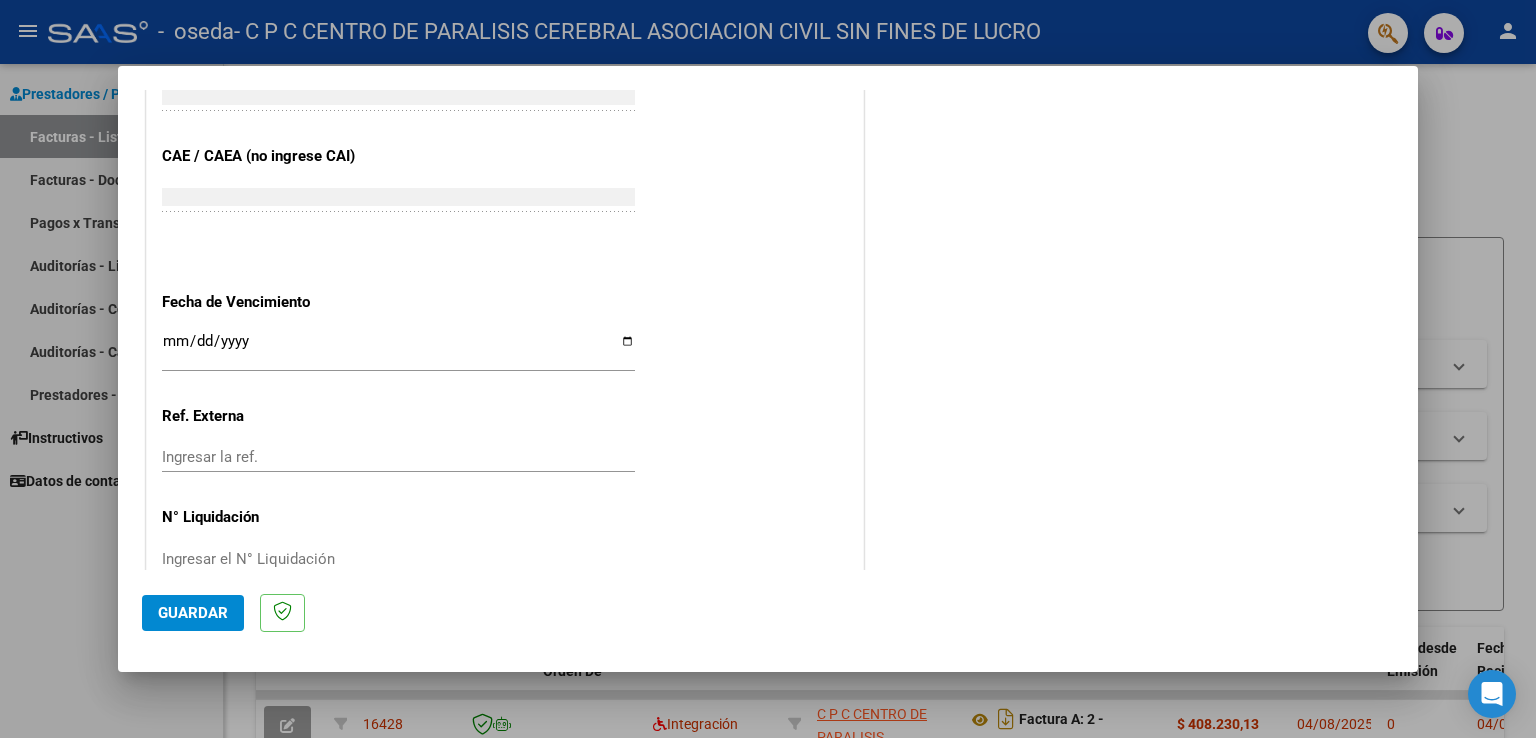 scroll, scrollTop: 1240, scrollLeft: 0, axis: vertical 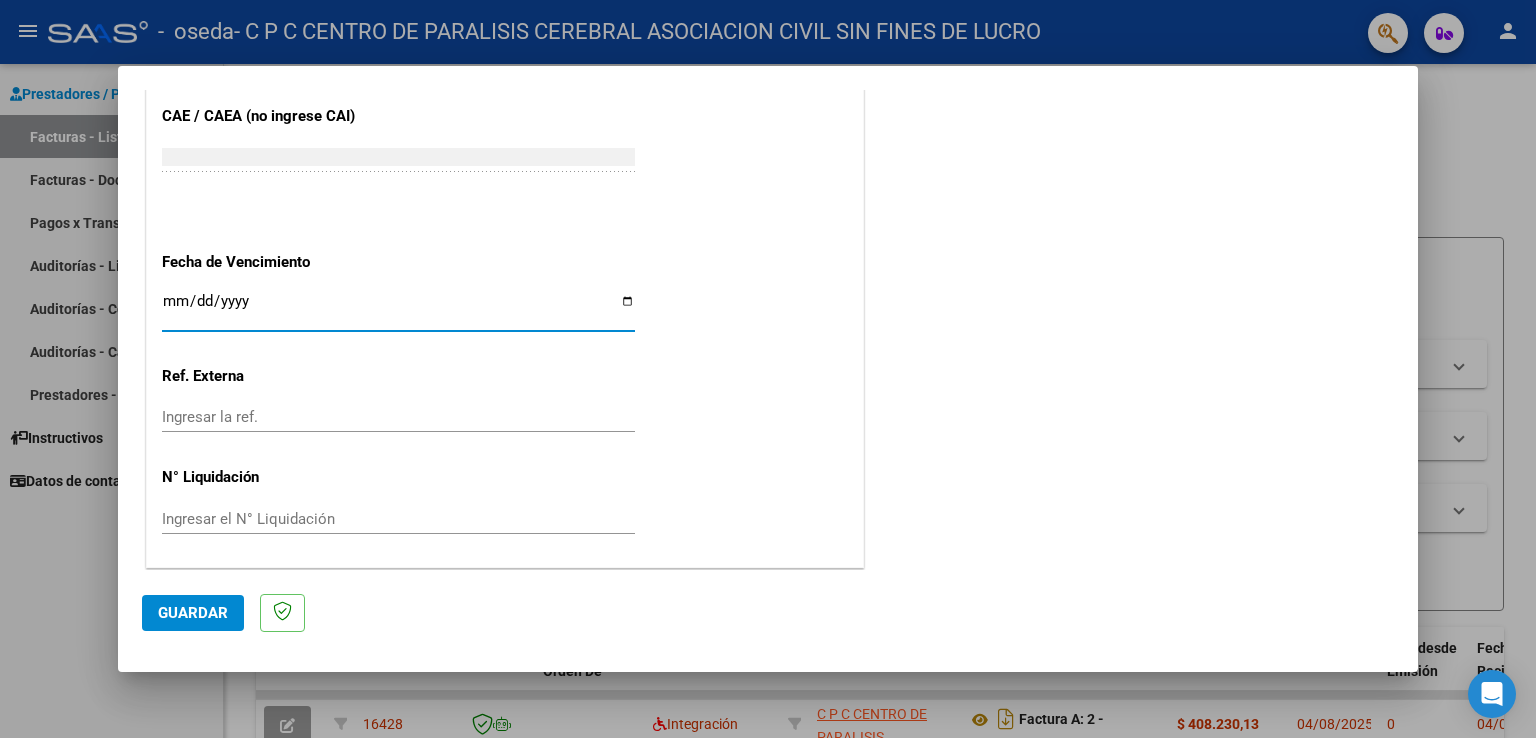 click on "Ingresar la fecha" at bounding box center (398, 309) 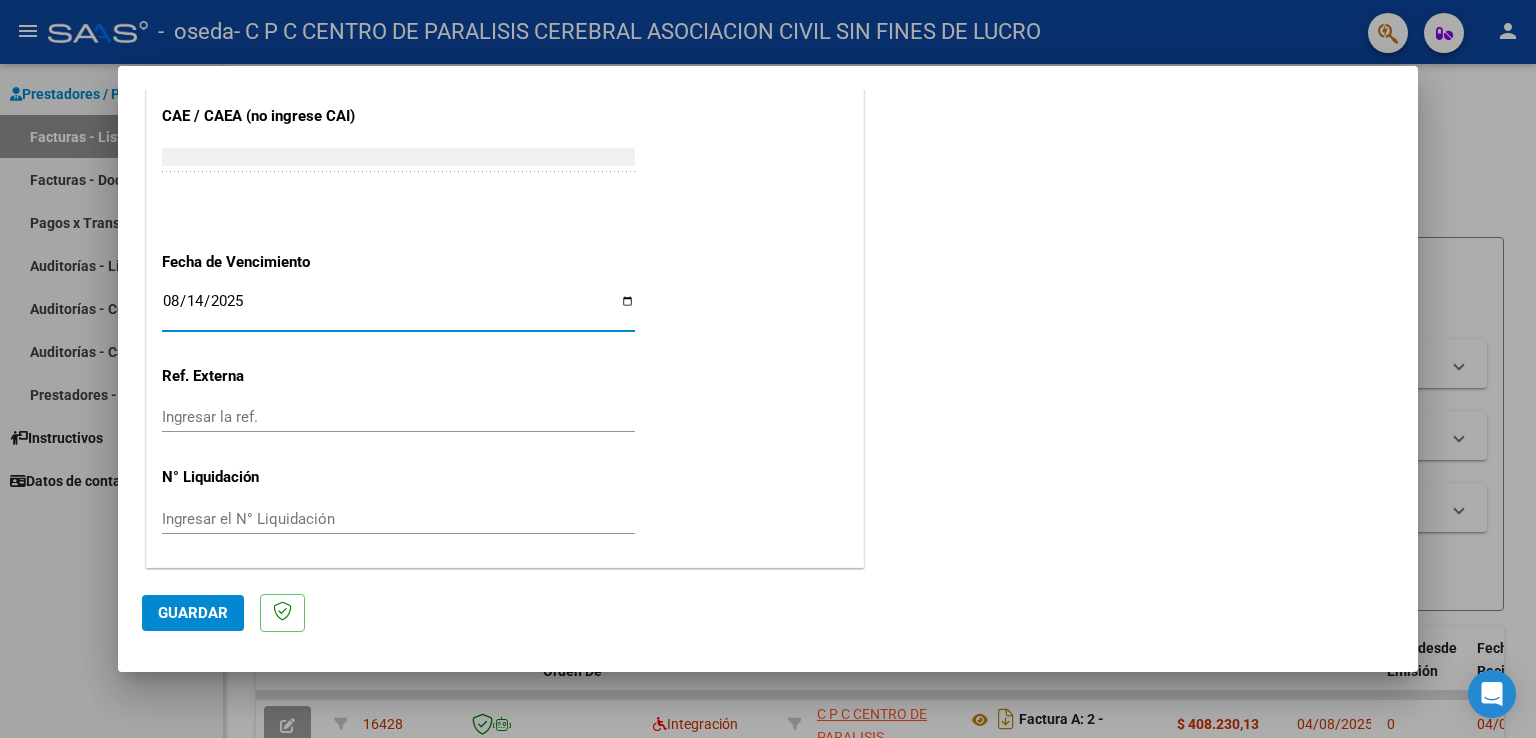 type on "2025-08-14" 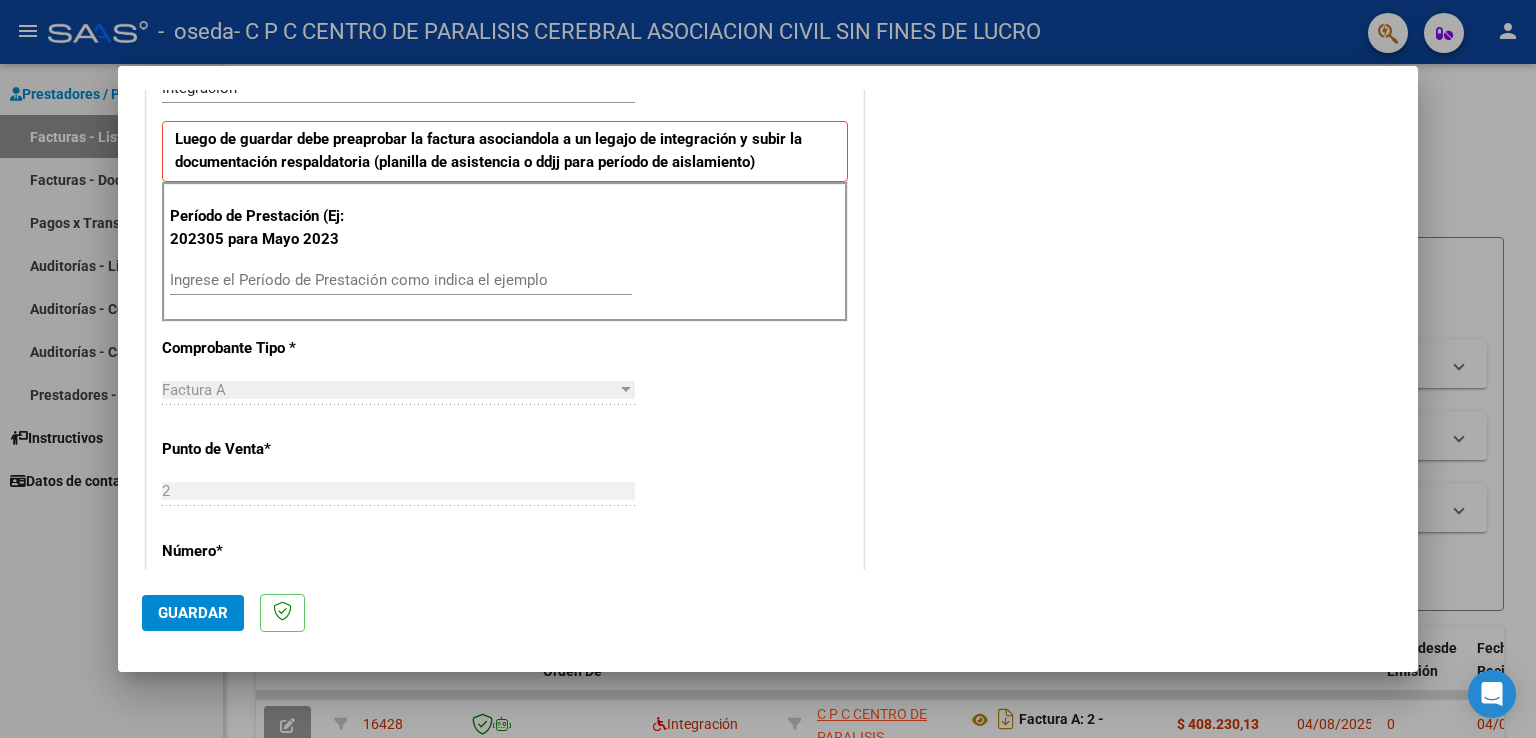 scroll, scrollTop: 440, scrollLeft: 0, axis: vertical 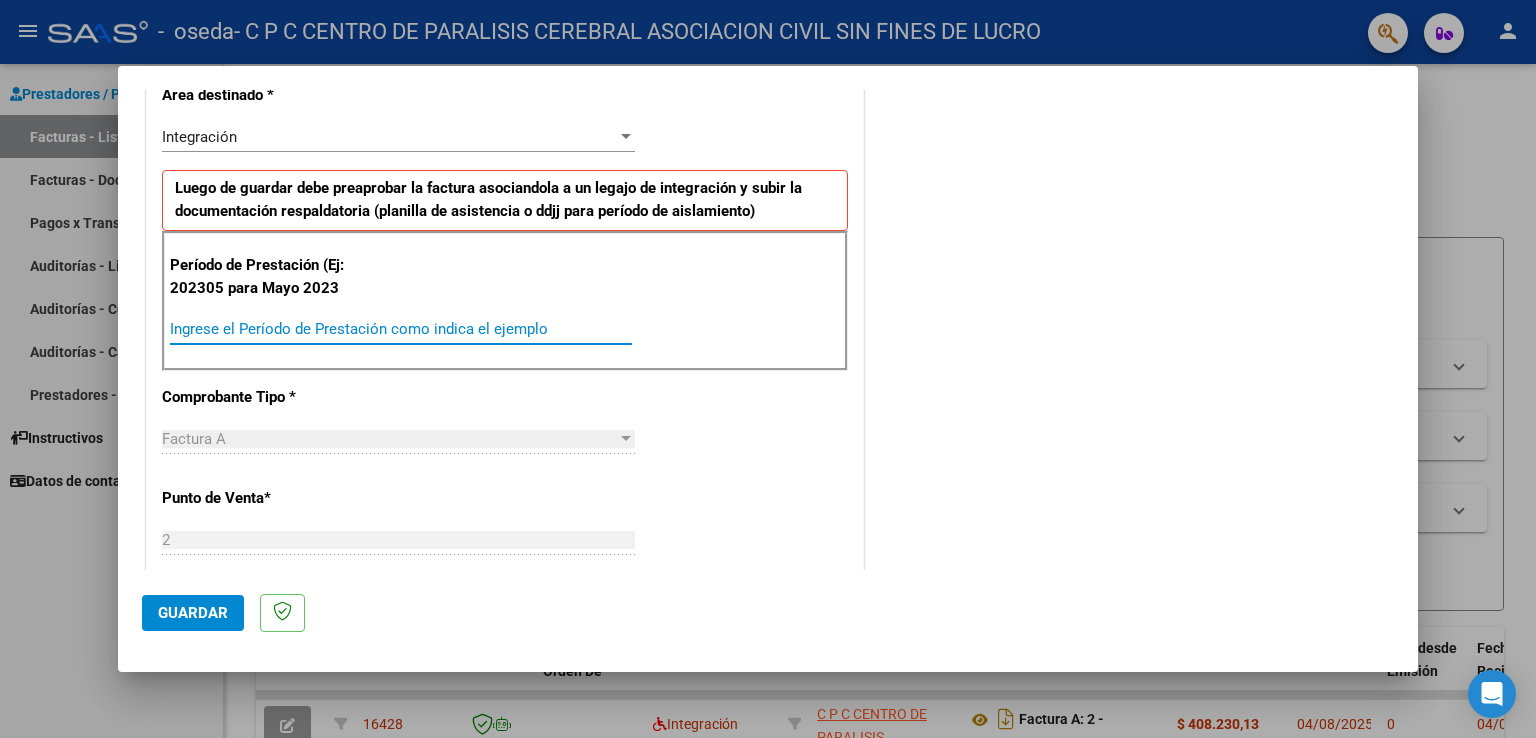 click on "Ingrese el Período de Prestación como indica el ejemplo" at bounding box center [401, 329] 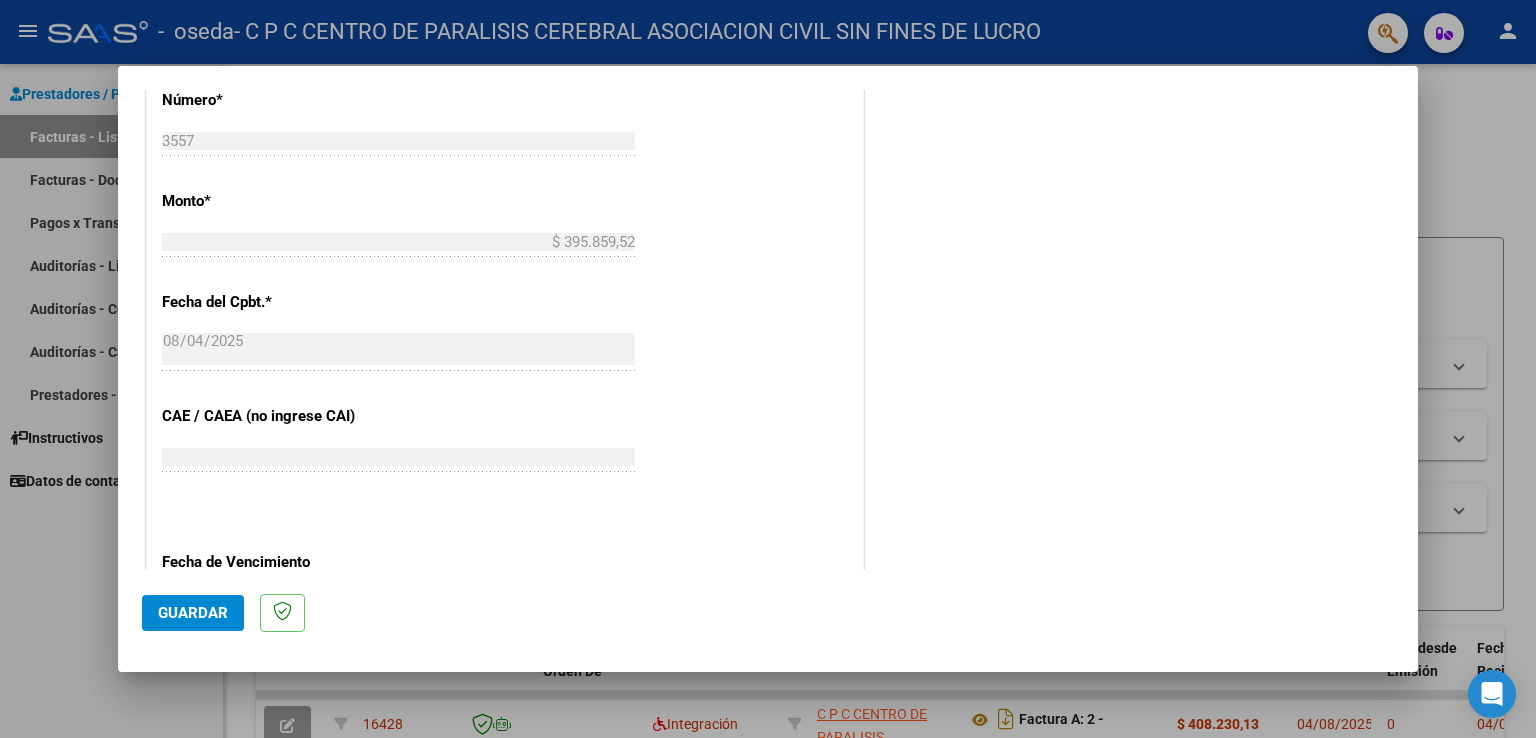 scroll, scrollTop: 1240, scrollLeft: 0, axis: vertical 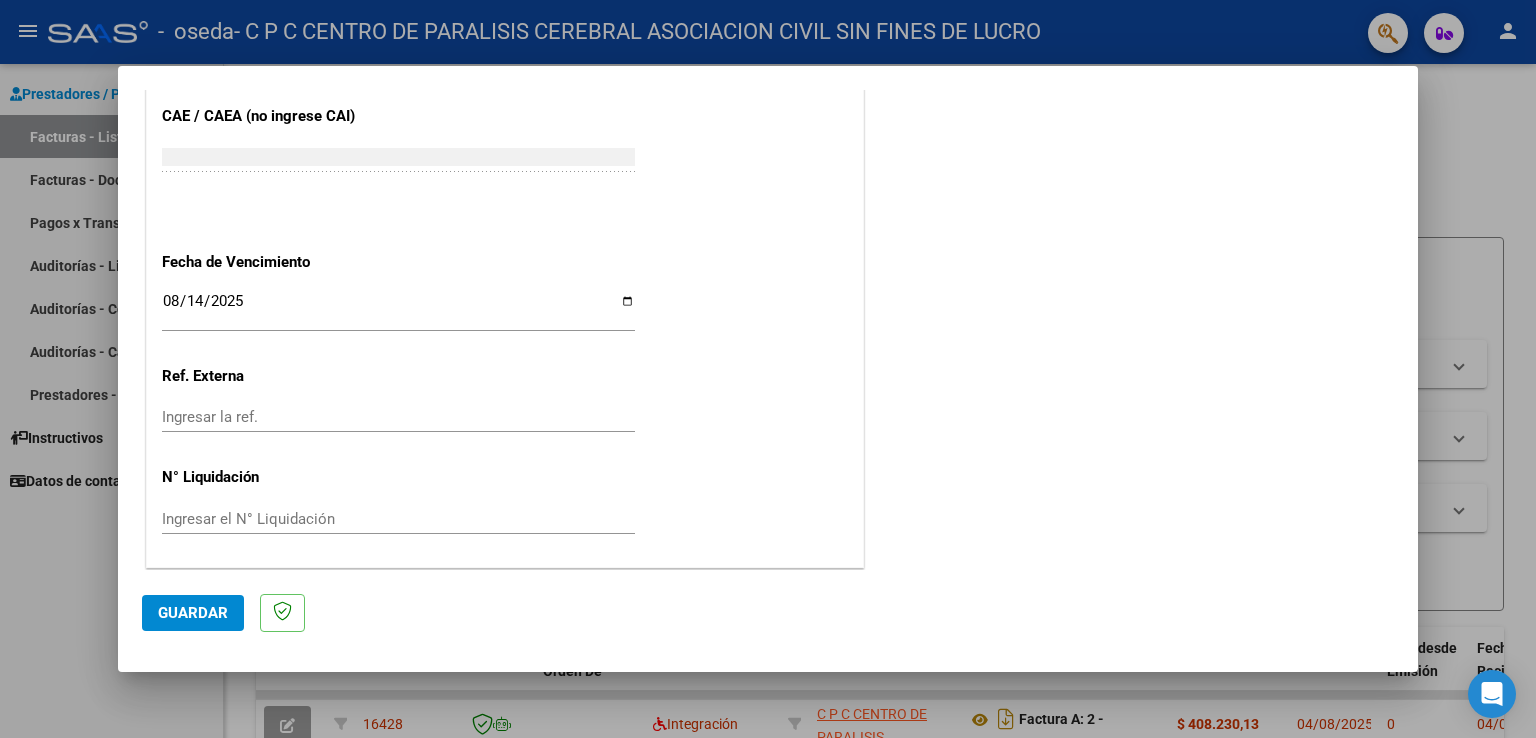 type on "202507" 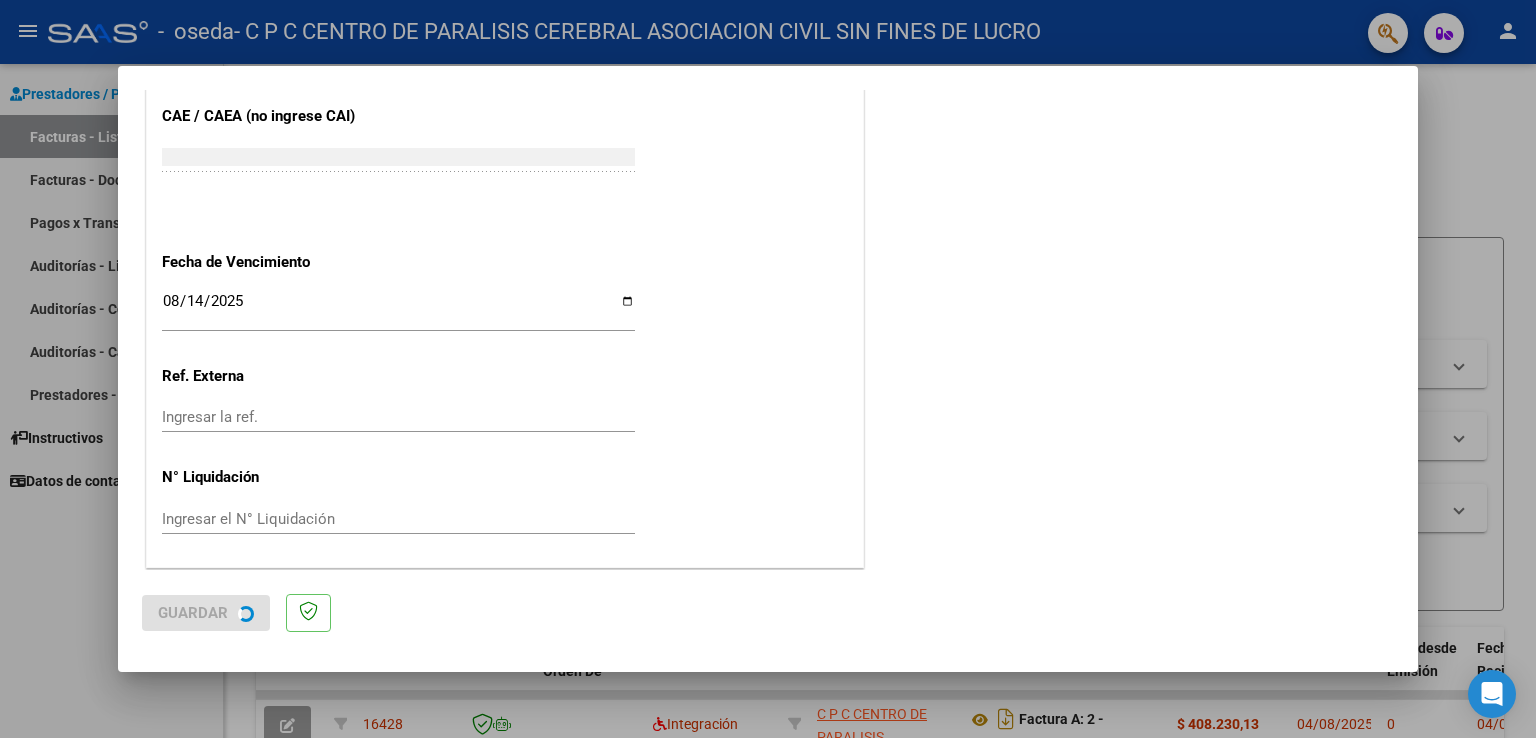 scroll, scrollTop: 0, scrollLeft: 0, axis: both 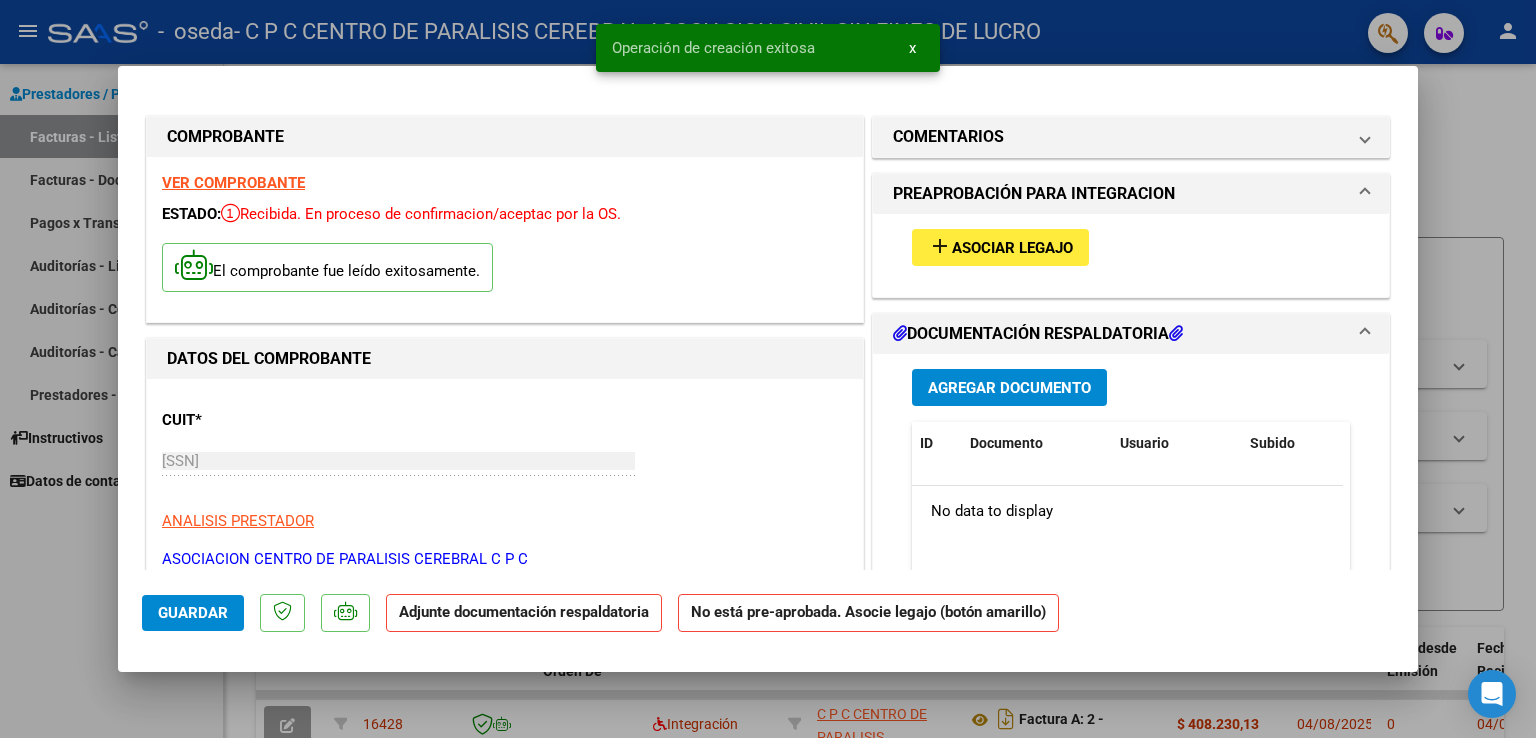 click on "add Asociar Legajo" at bounding box center (1000, 247) 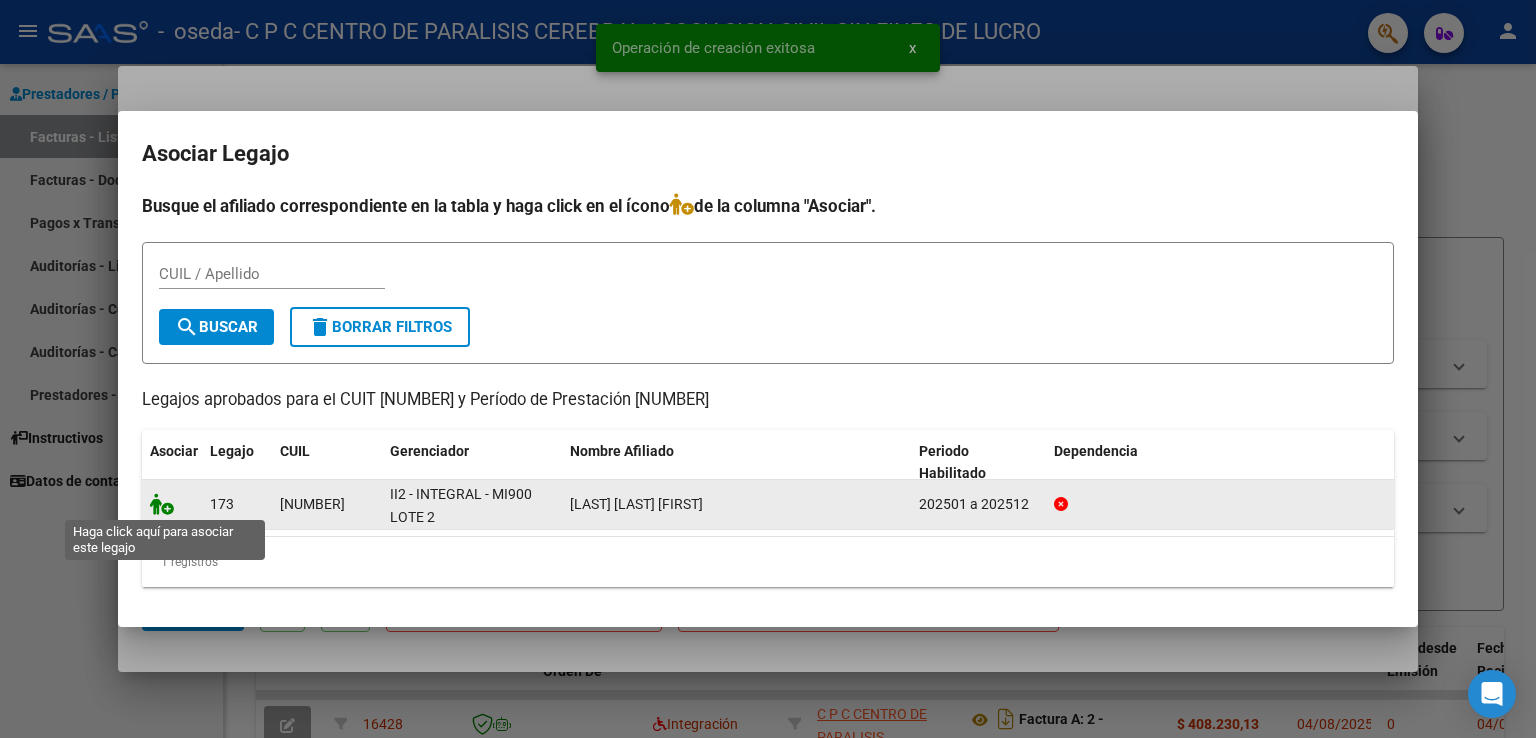 click 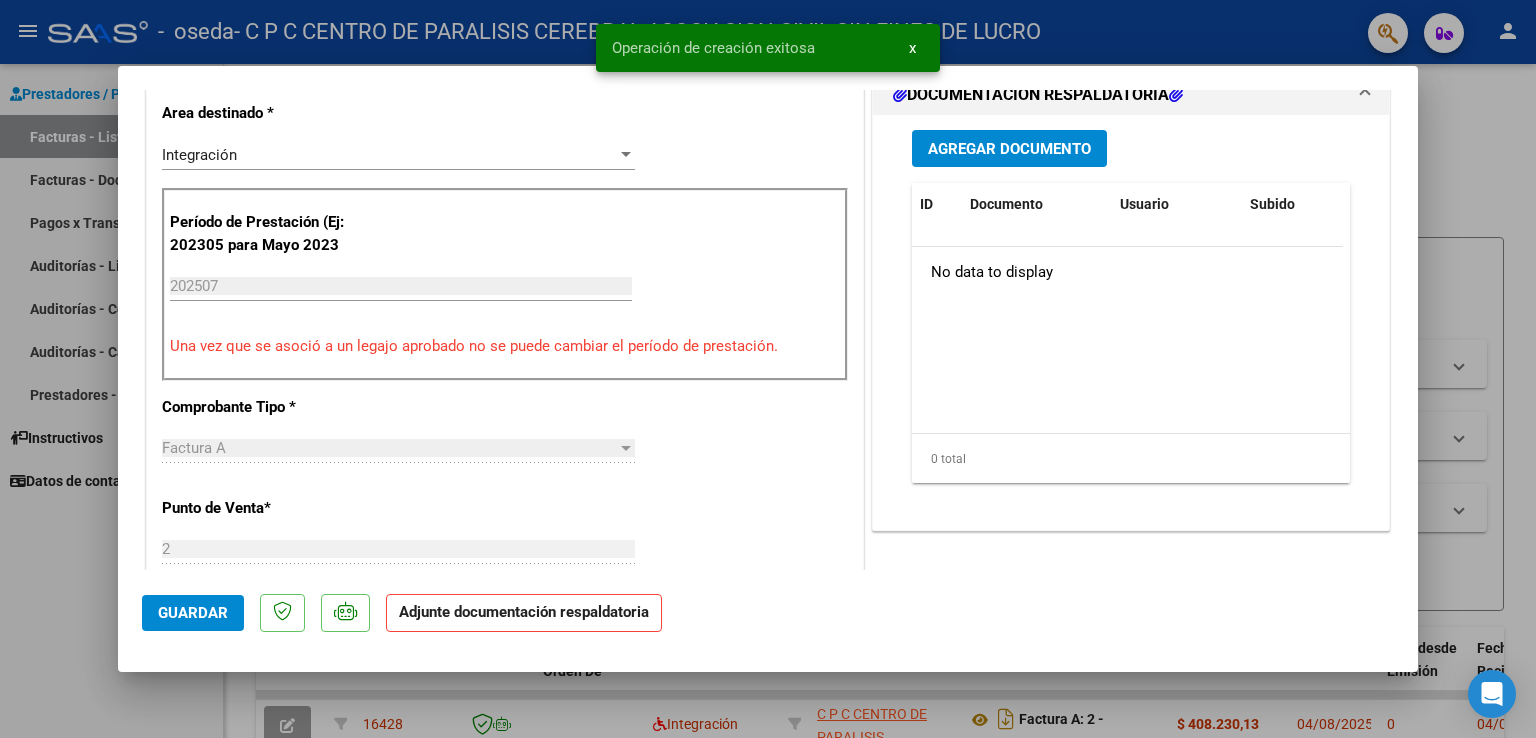 scroll, scrollTop: 500, scrollLeft: 0, axis: vertical 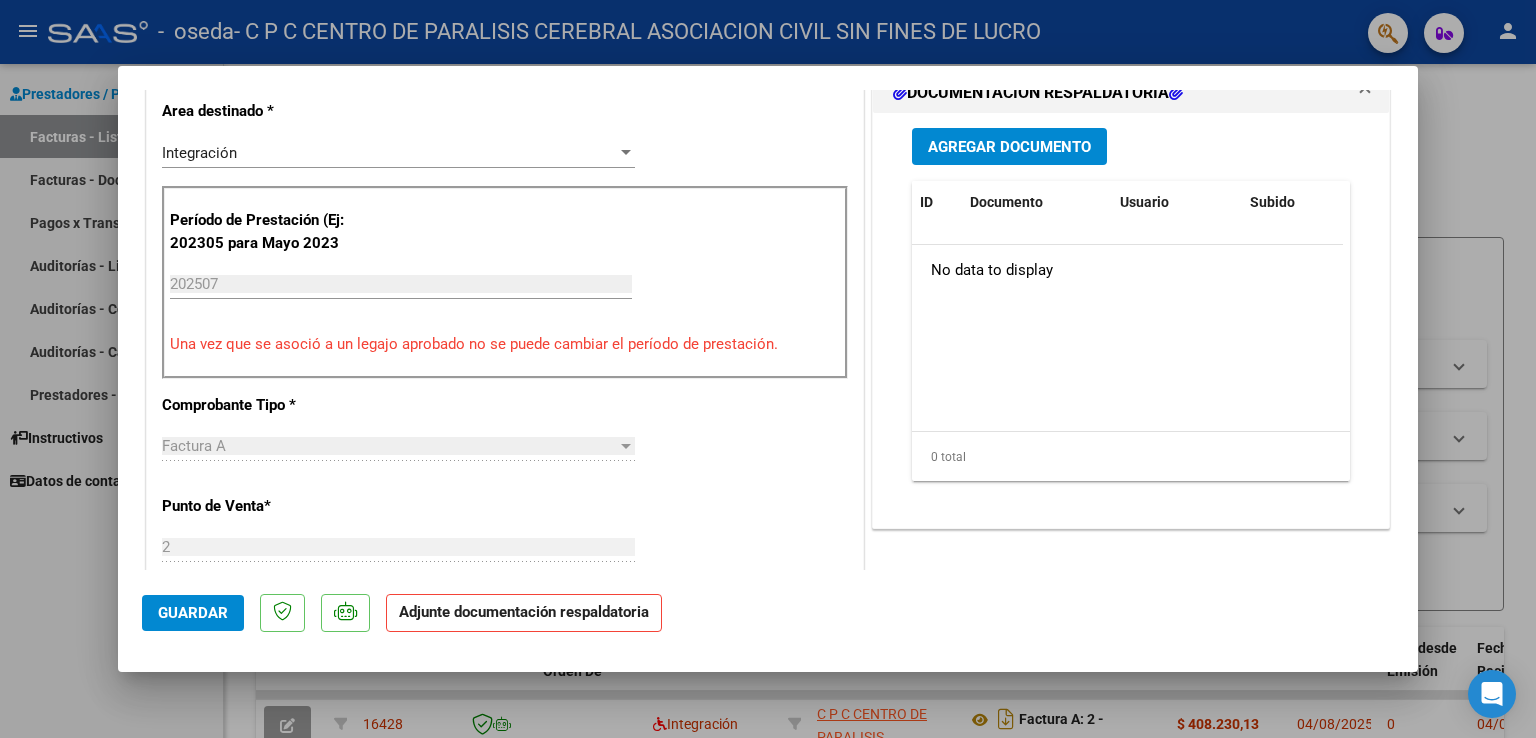 click on "Agregar Documento" at bounding box center (1009, 147) 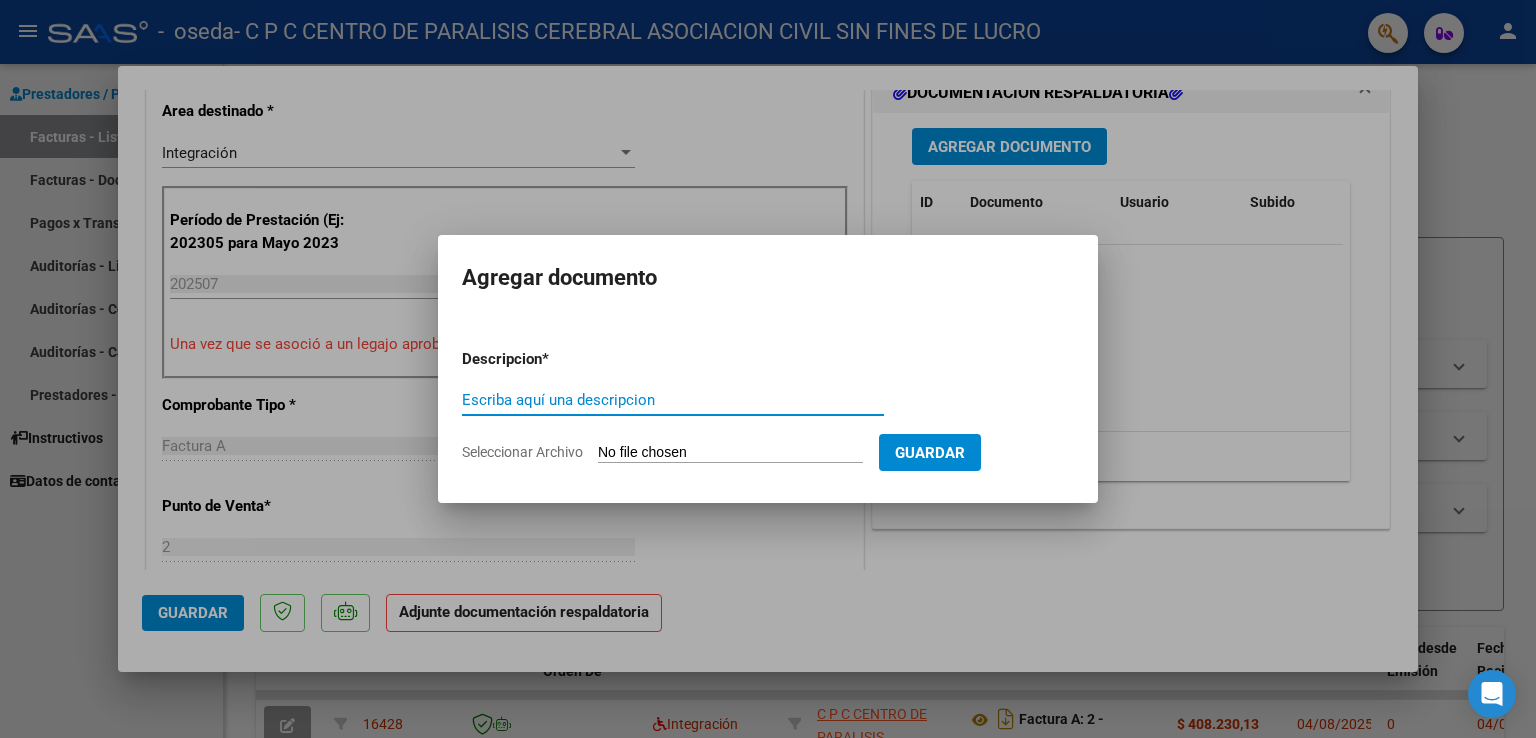 click on "Escriba aquí una descripcion" at bounding box center (673, 400) 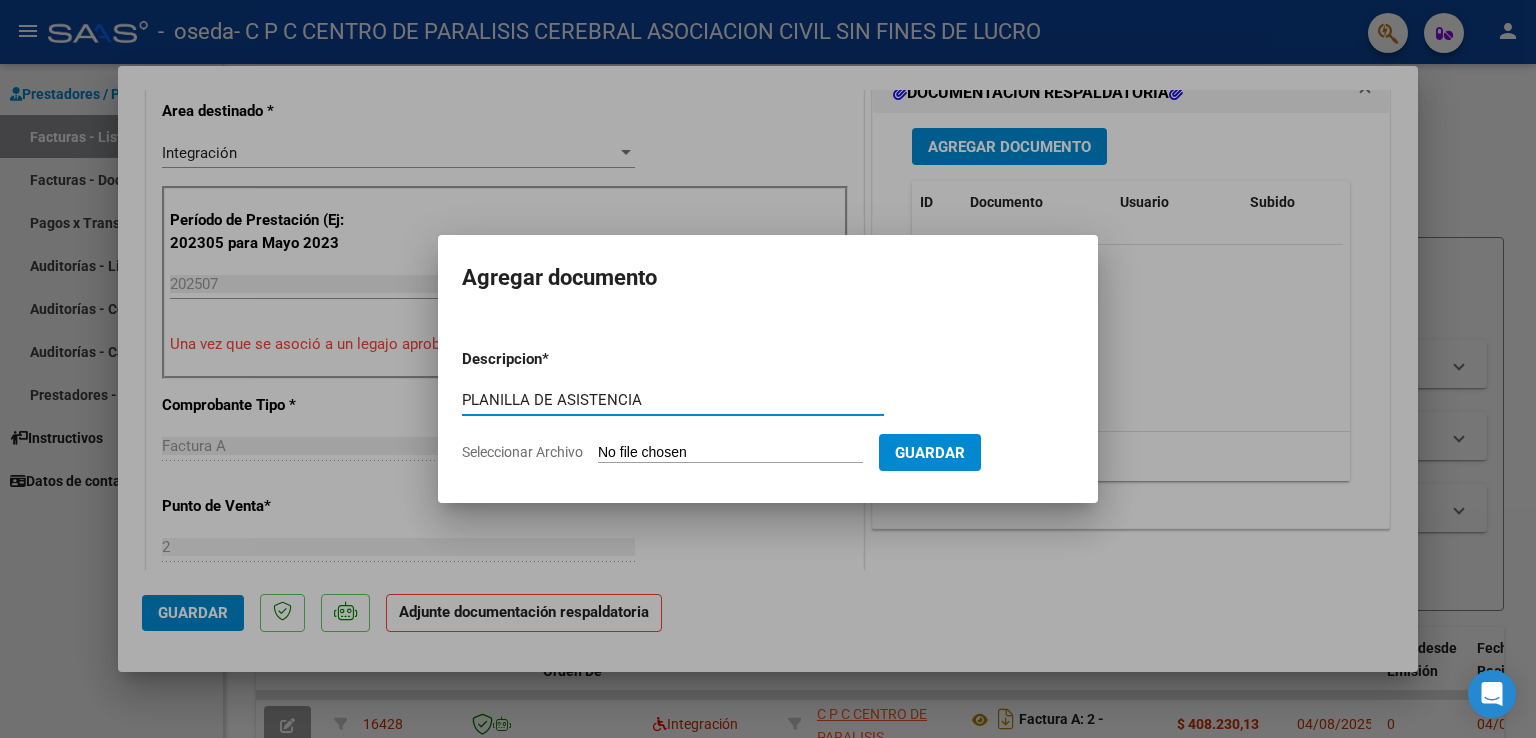 type on "PLANILLA DE ASISTENCIA" 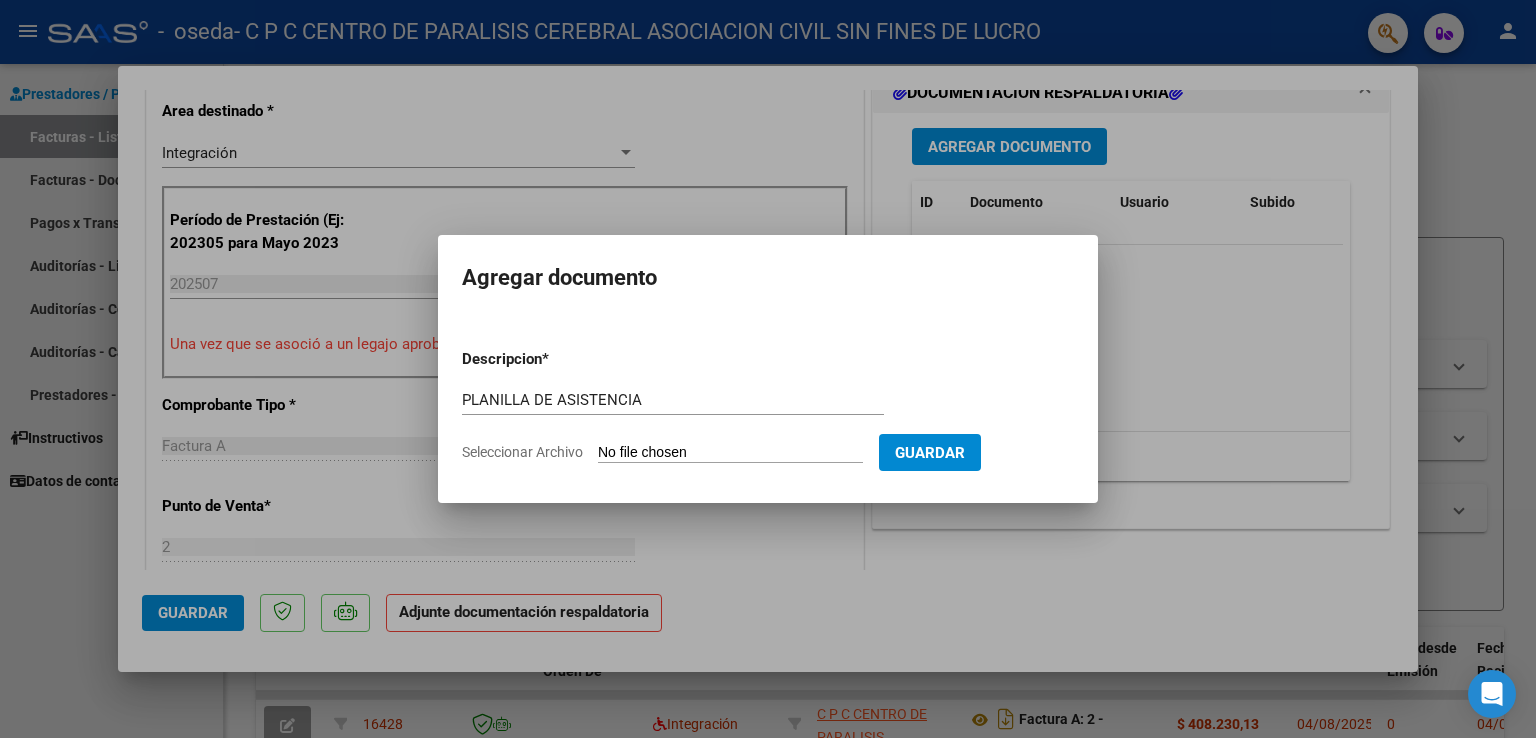 click on "Seleccionar Archivo" 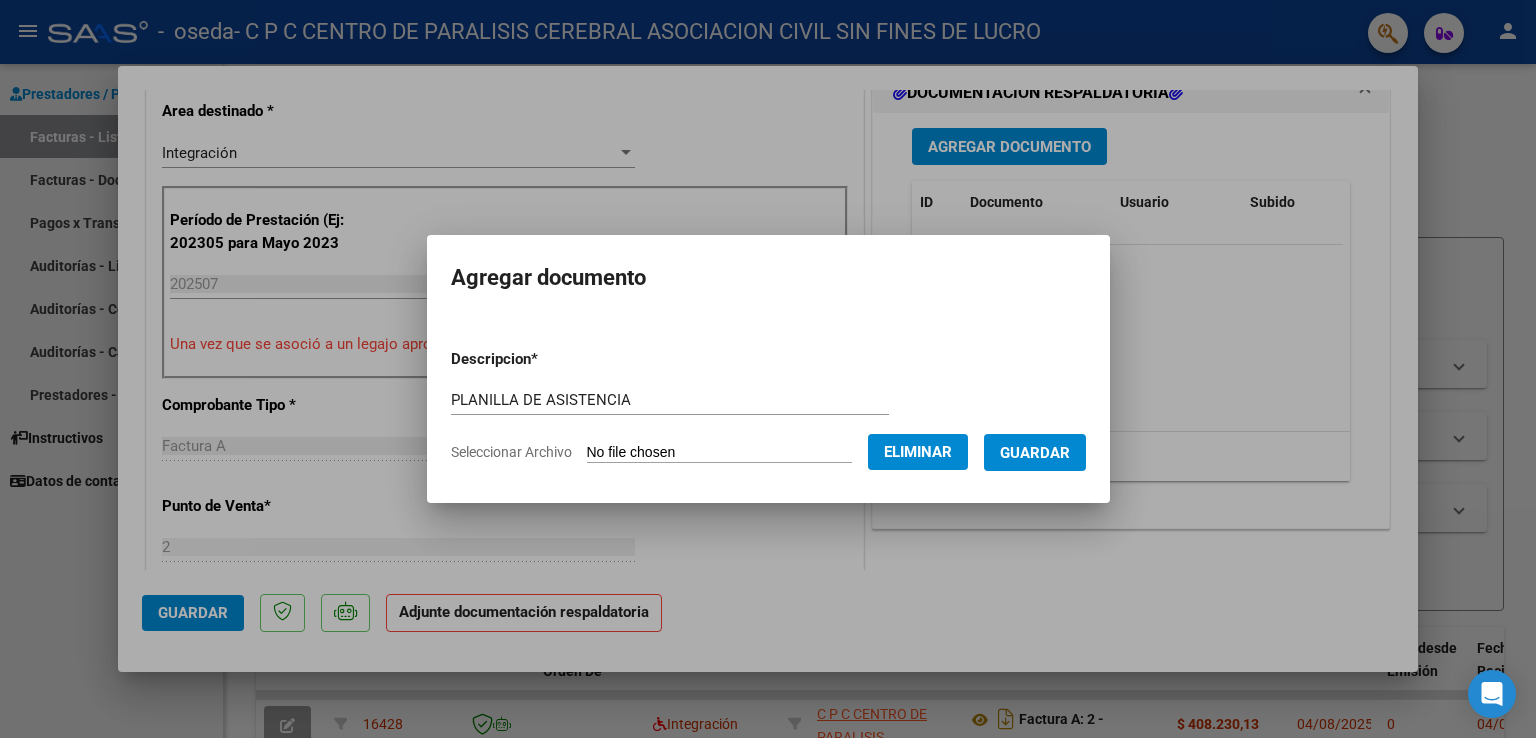 click on "Guardar" at bounding box center [1035, 453] 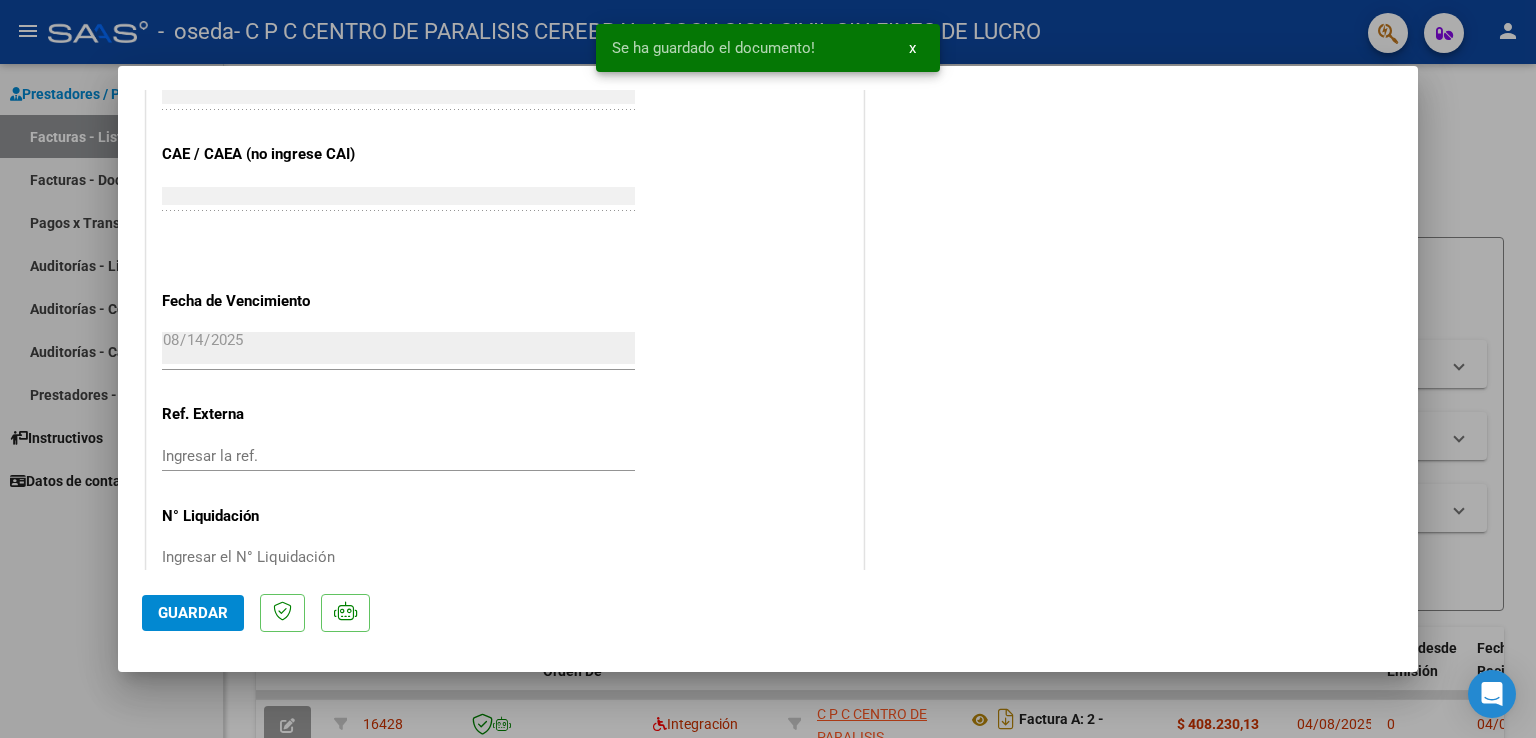 scroll, scrollTop: 1308, scrollLeft: 0, axis: vertical 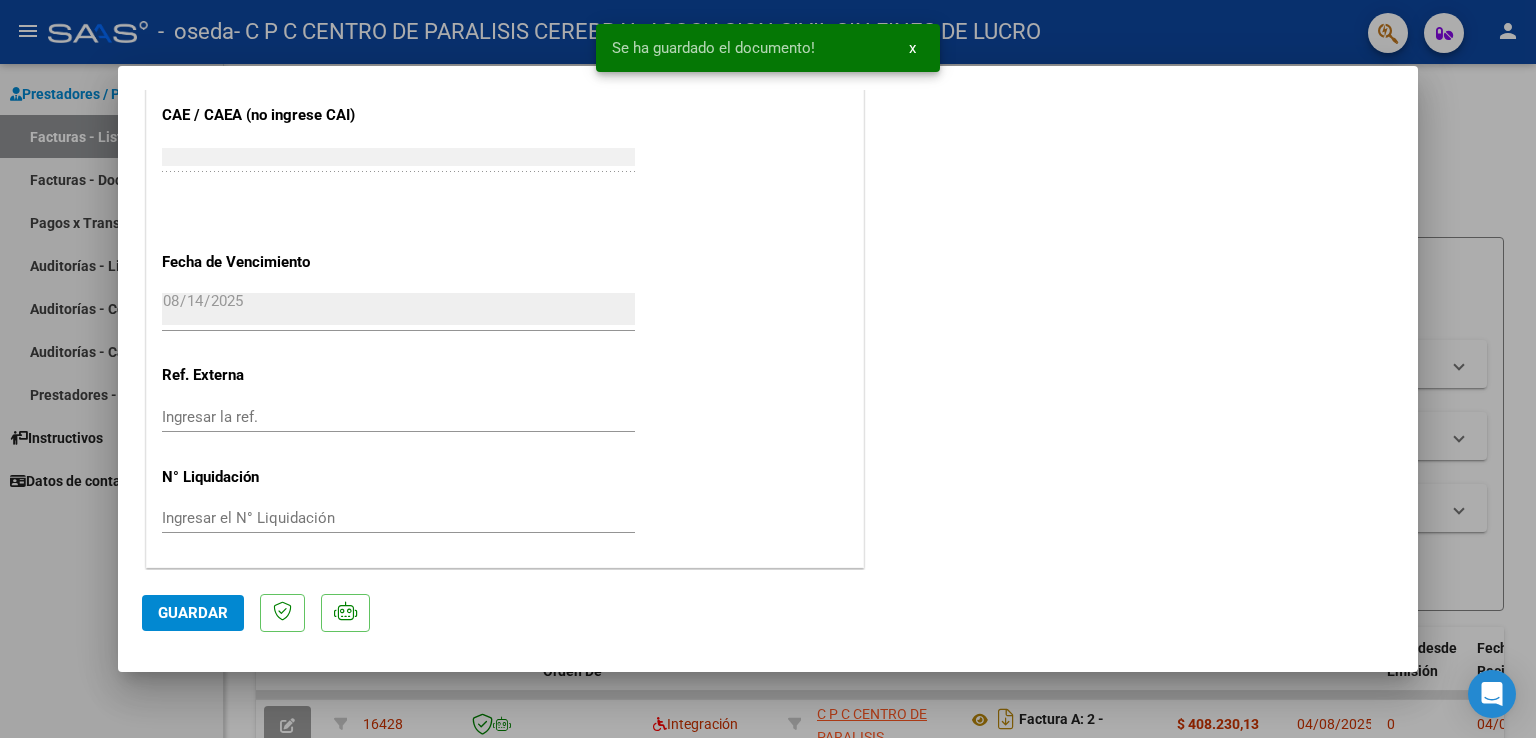 click on "Guardar" 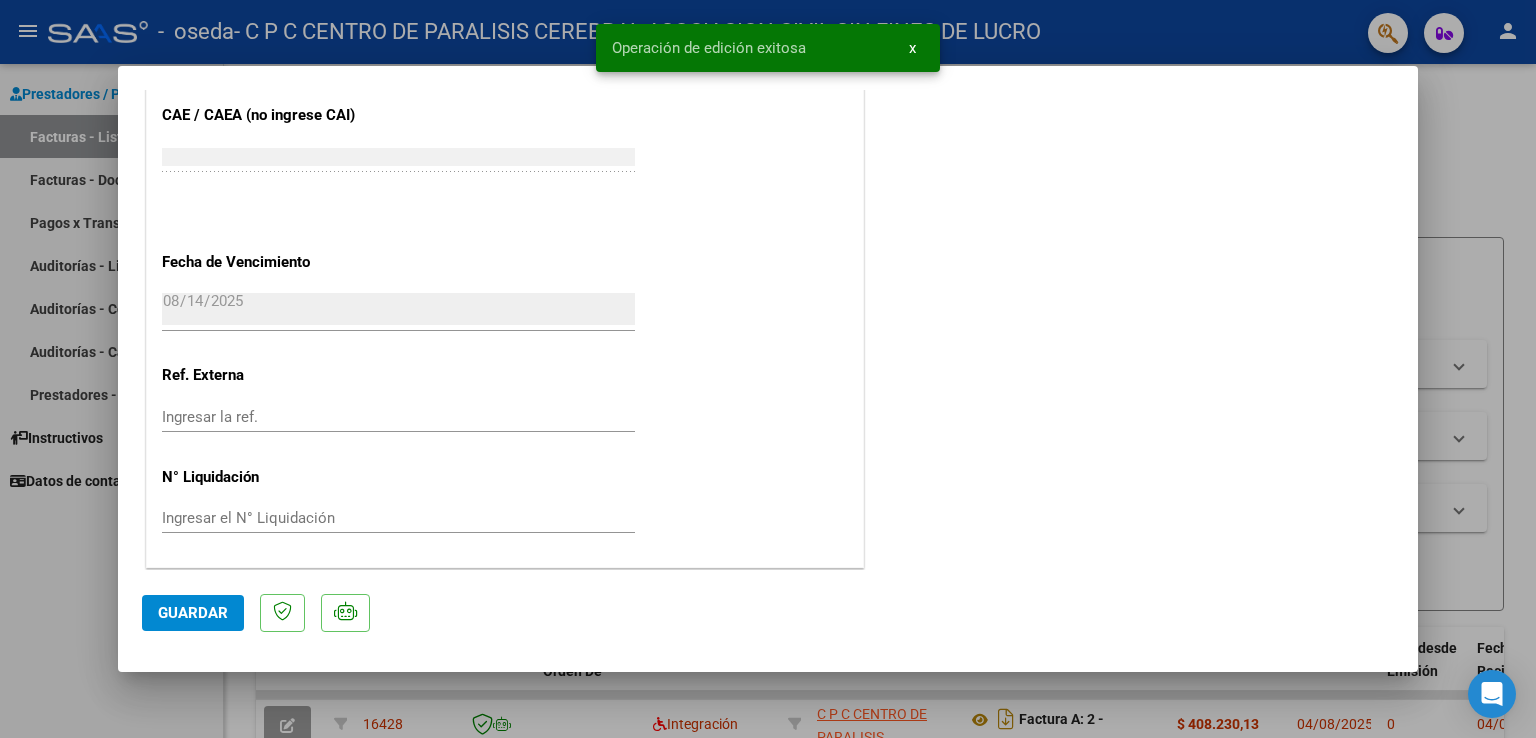click at bounding box center (768, 369) 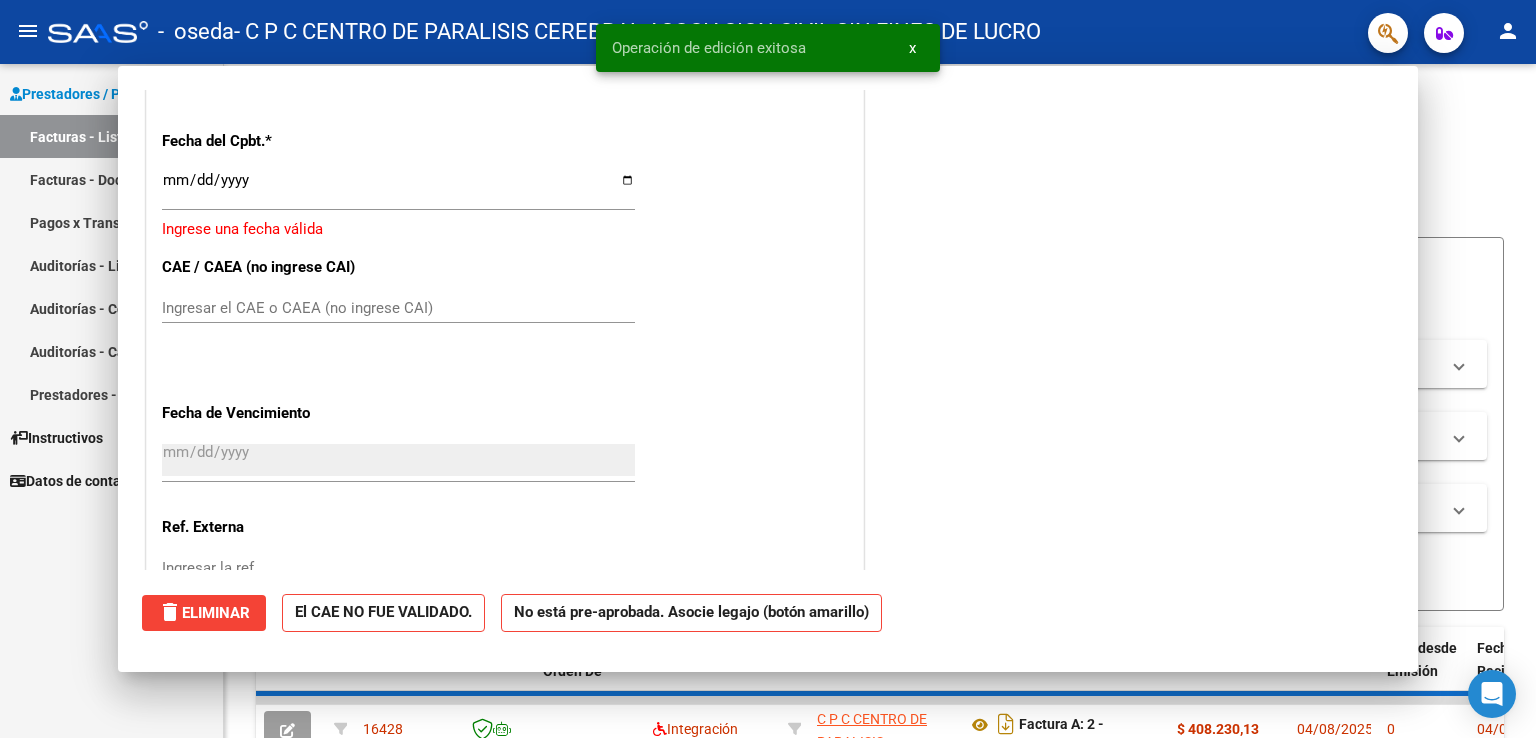 scroll, scrollTop: 1460, scrollLeft: 0, axis: vertical 